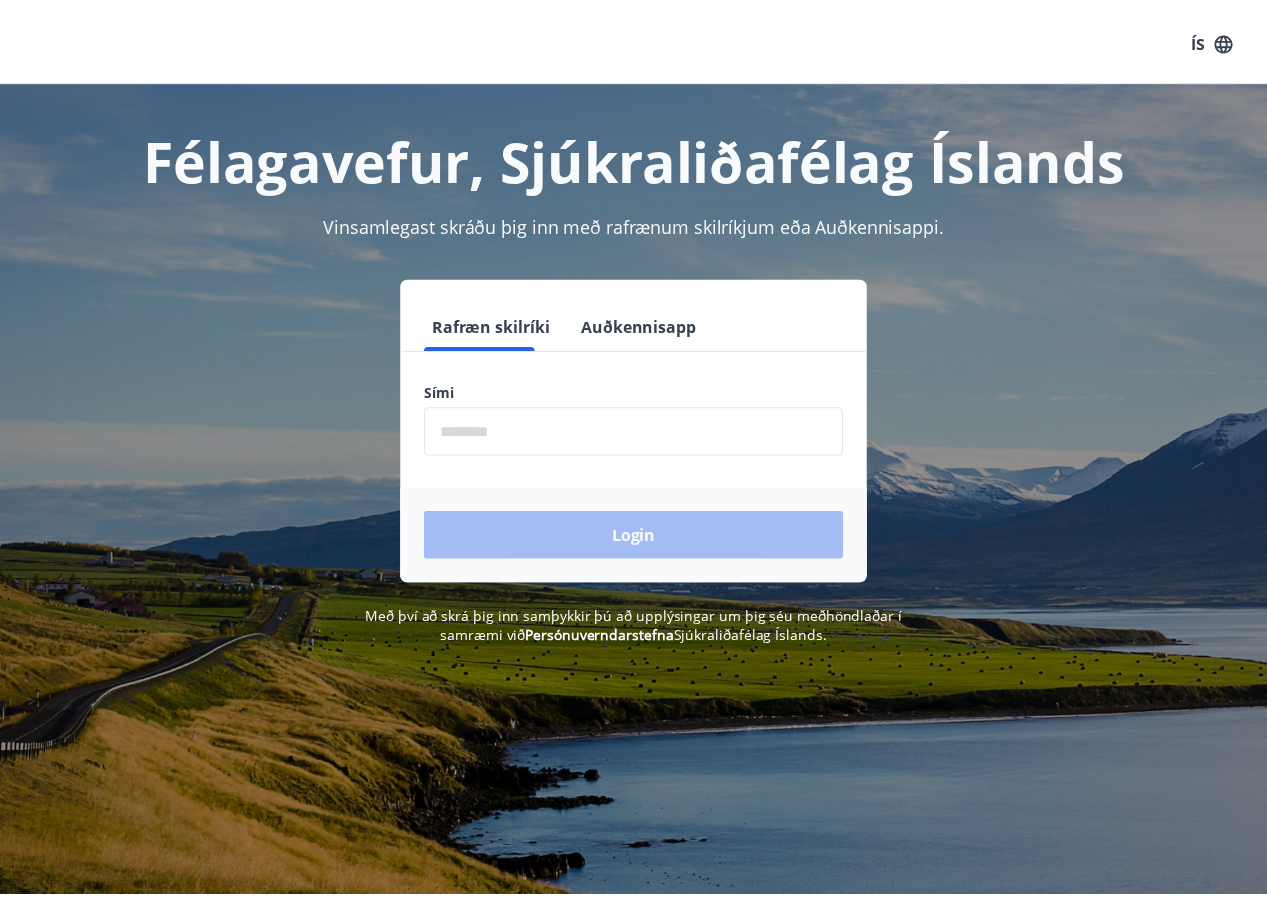 scroll, scrollTop: 0, scrollLeft: 0, axis: both 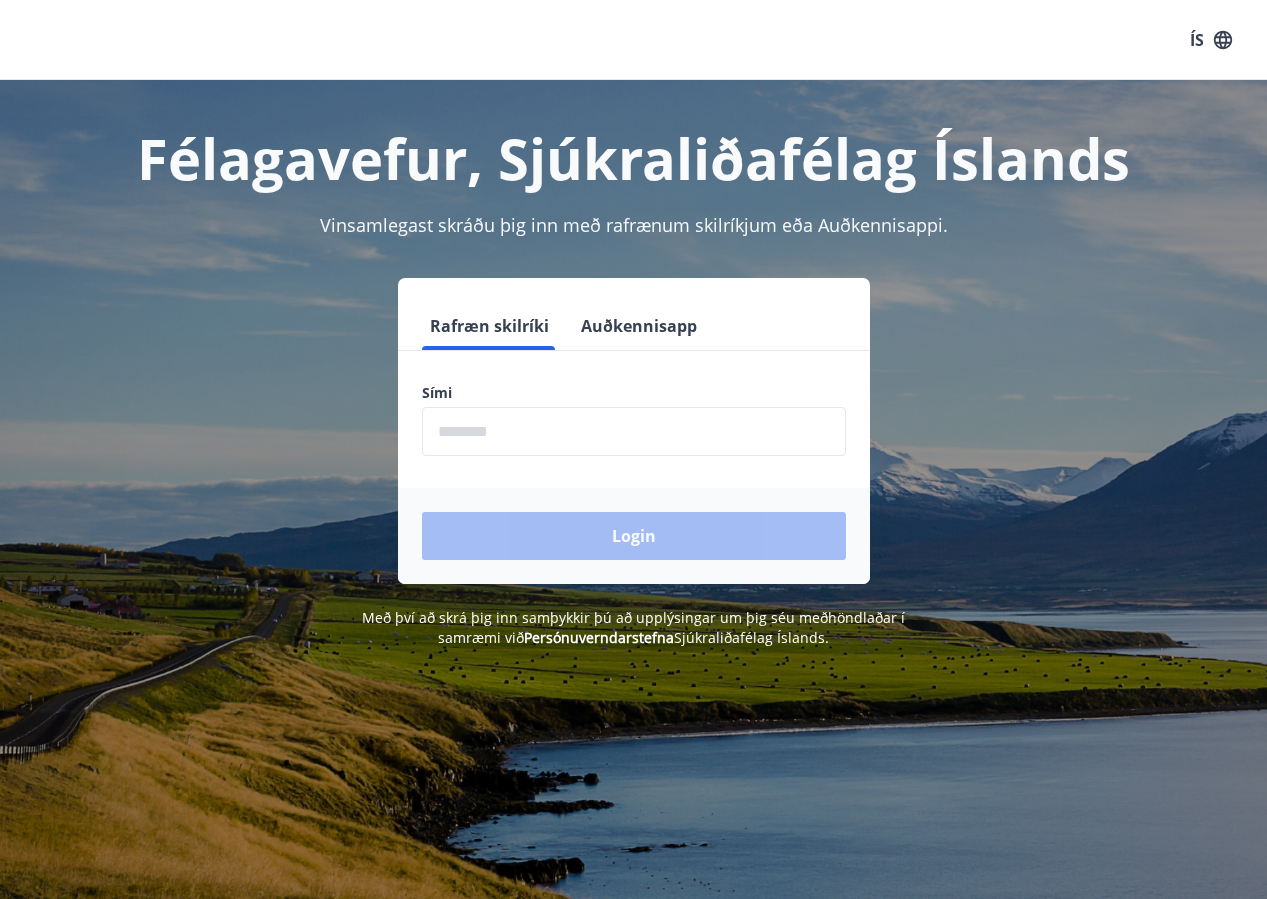 click at bounding box center [634, 431] 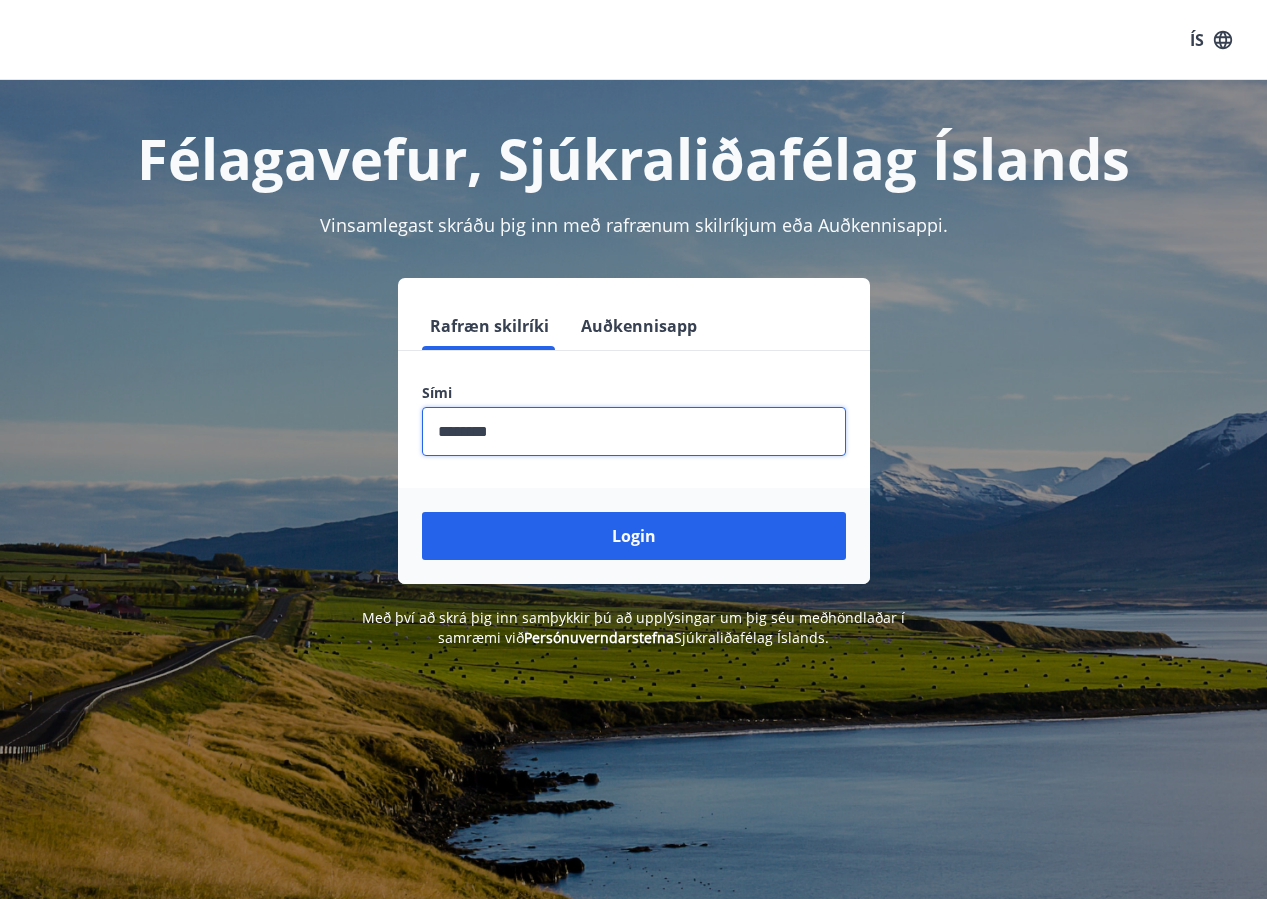 type on "********" 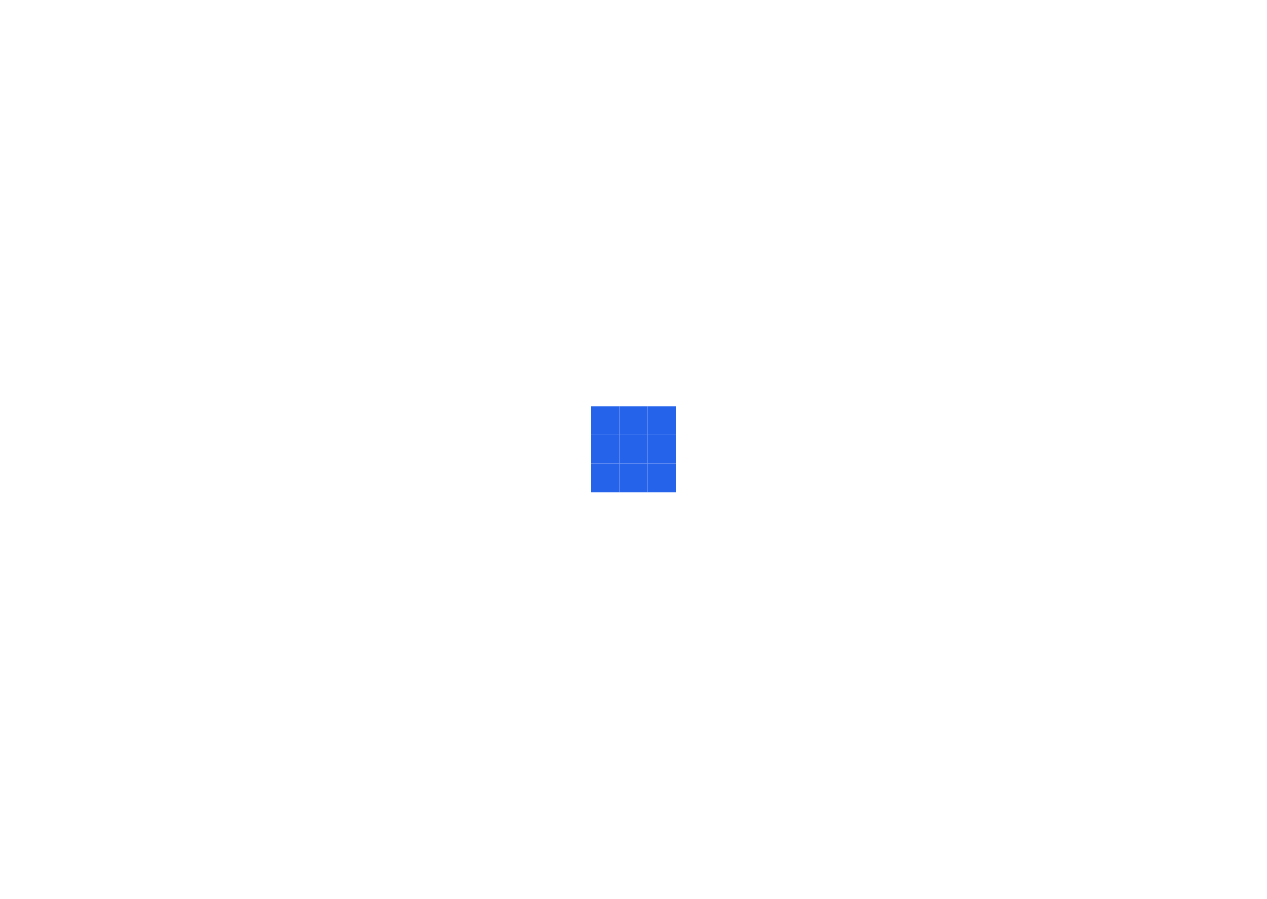 scroll, scrollTop: 0, scrollLeft: 0, axis: both 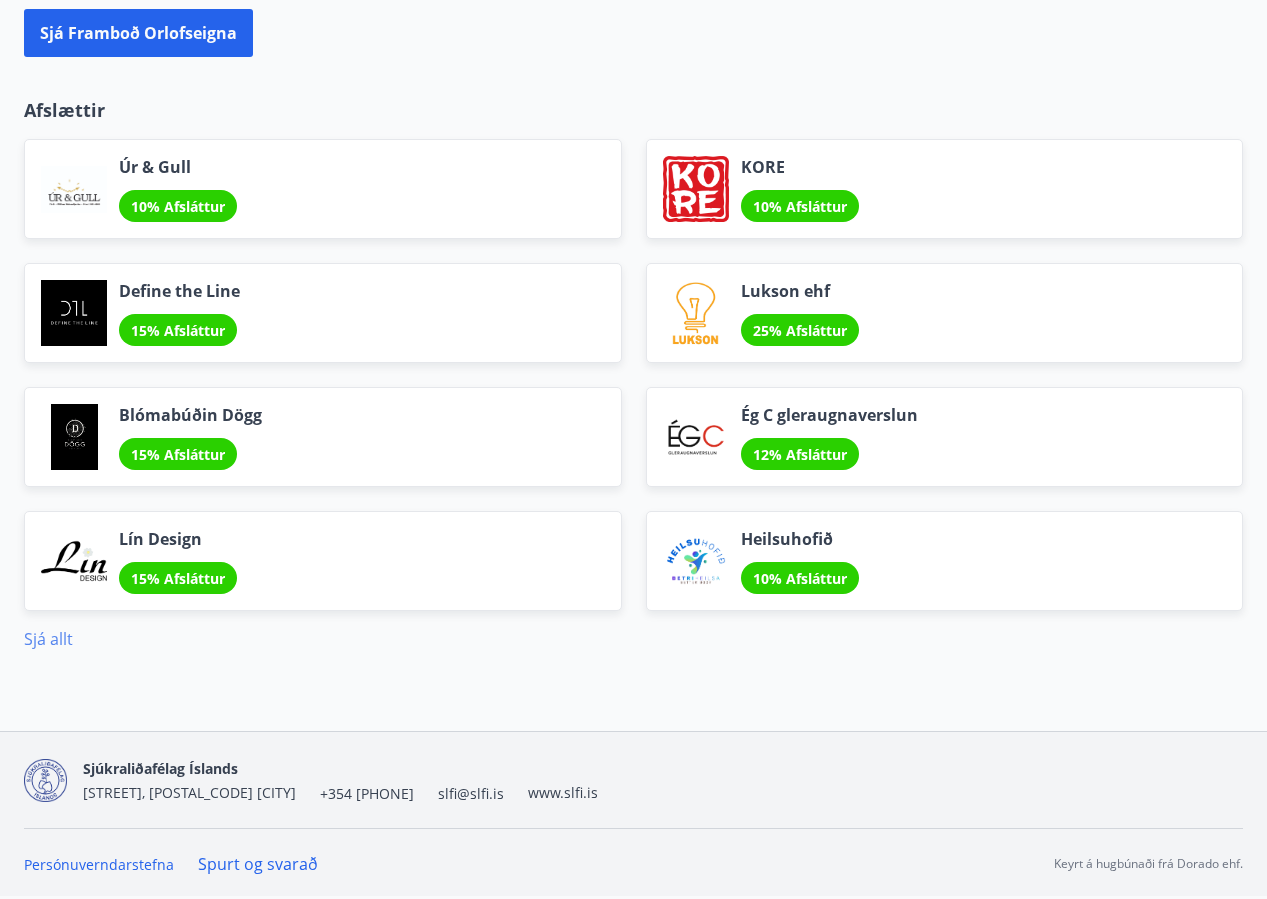 click on "Sjá allt" at bounding box center [48, 639] 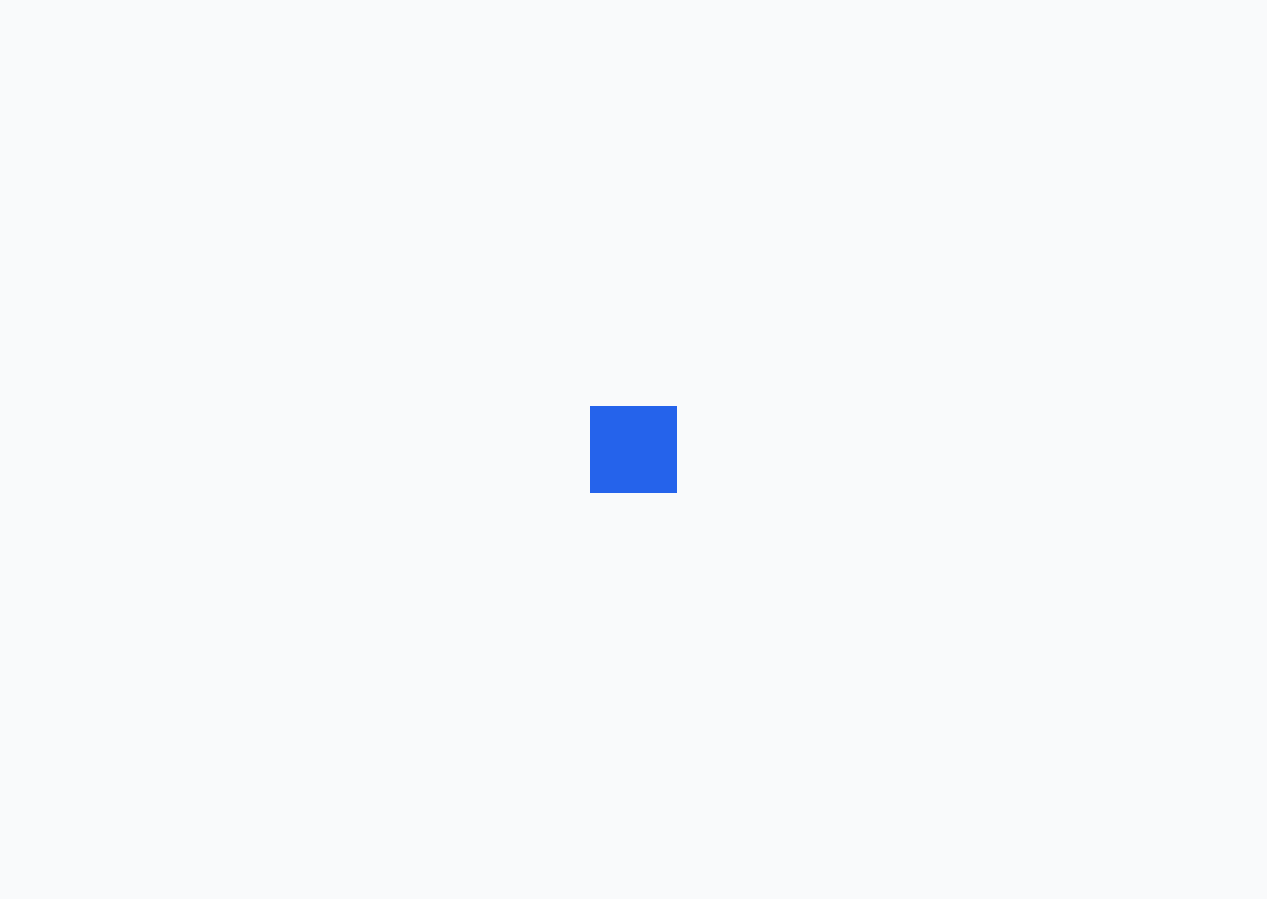 scroll, scrollTop: 0, scrollLeft: 0, axis: both 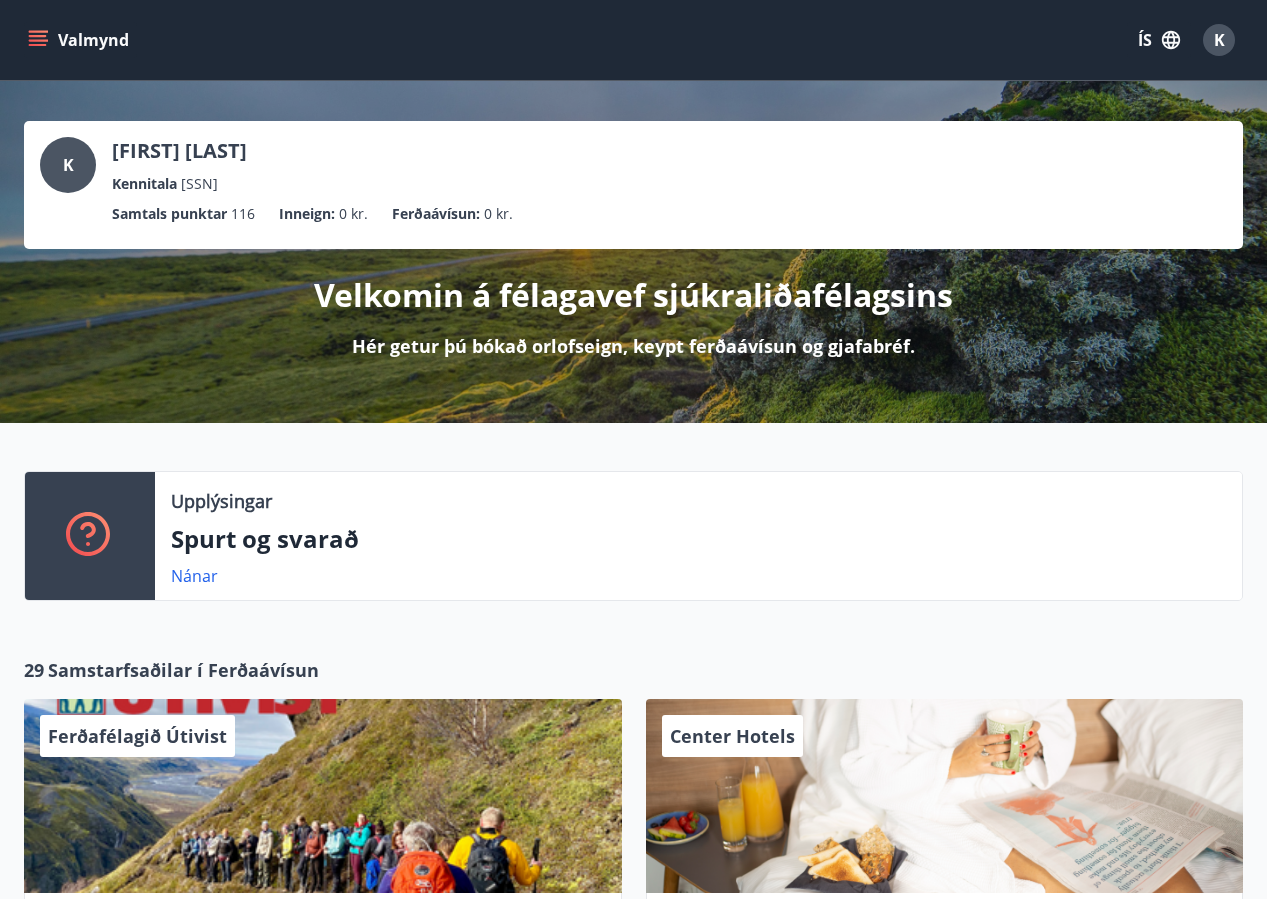 click on "Valmynd" at bounding box center (80, 40) 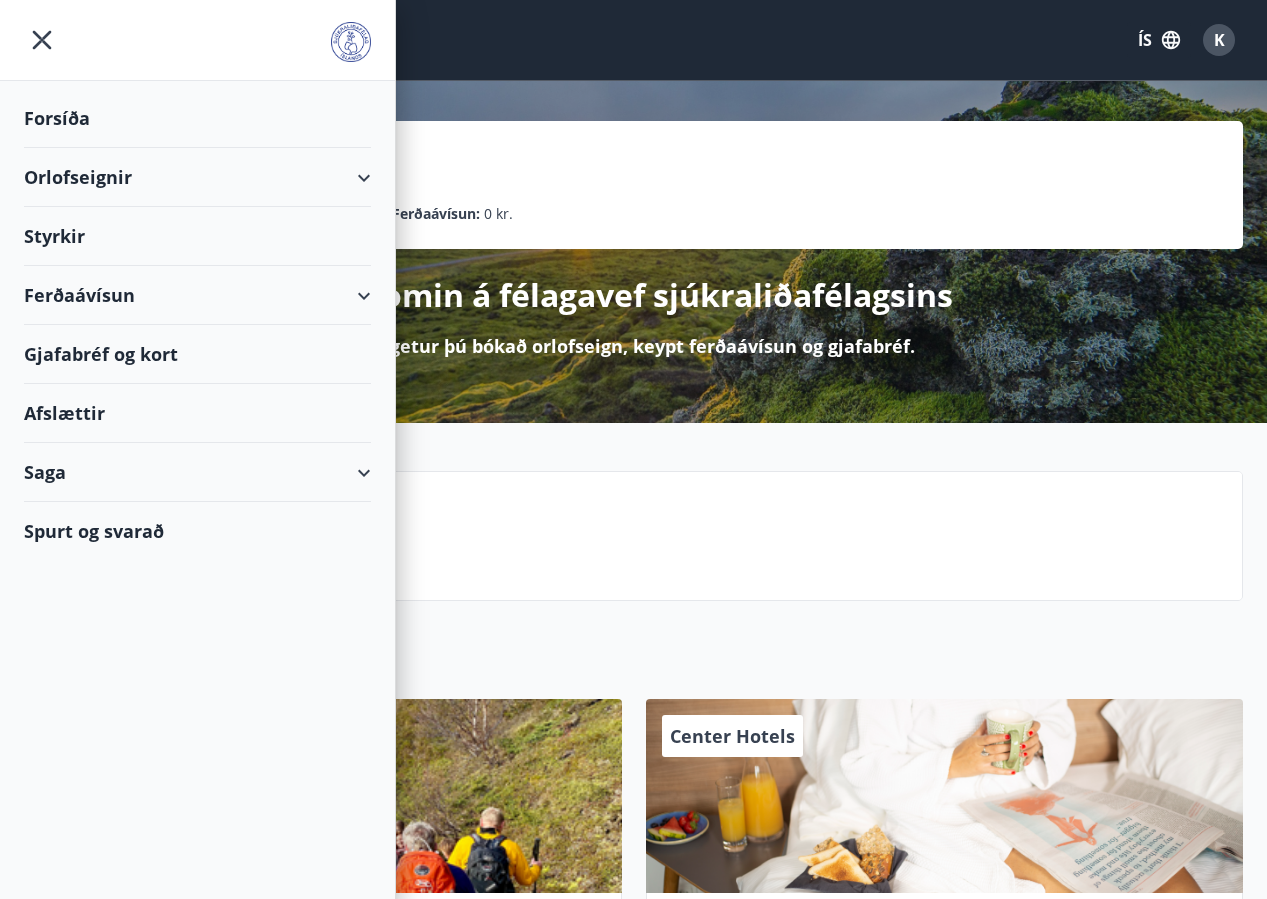 click on "Orlofseignir" at bounding box center [197, 177] 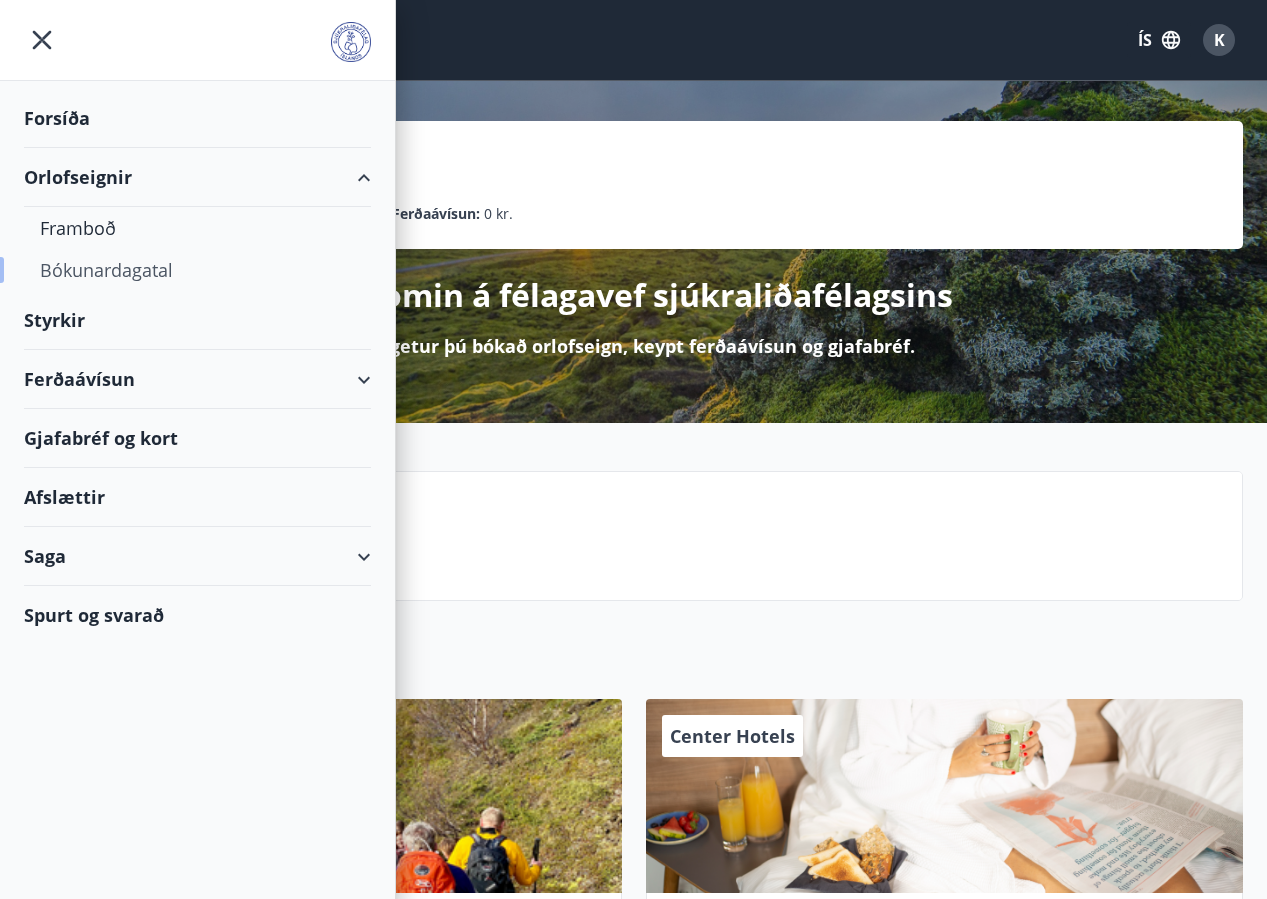 click on "Bókunardagatal" at bounding box center [197, 270] 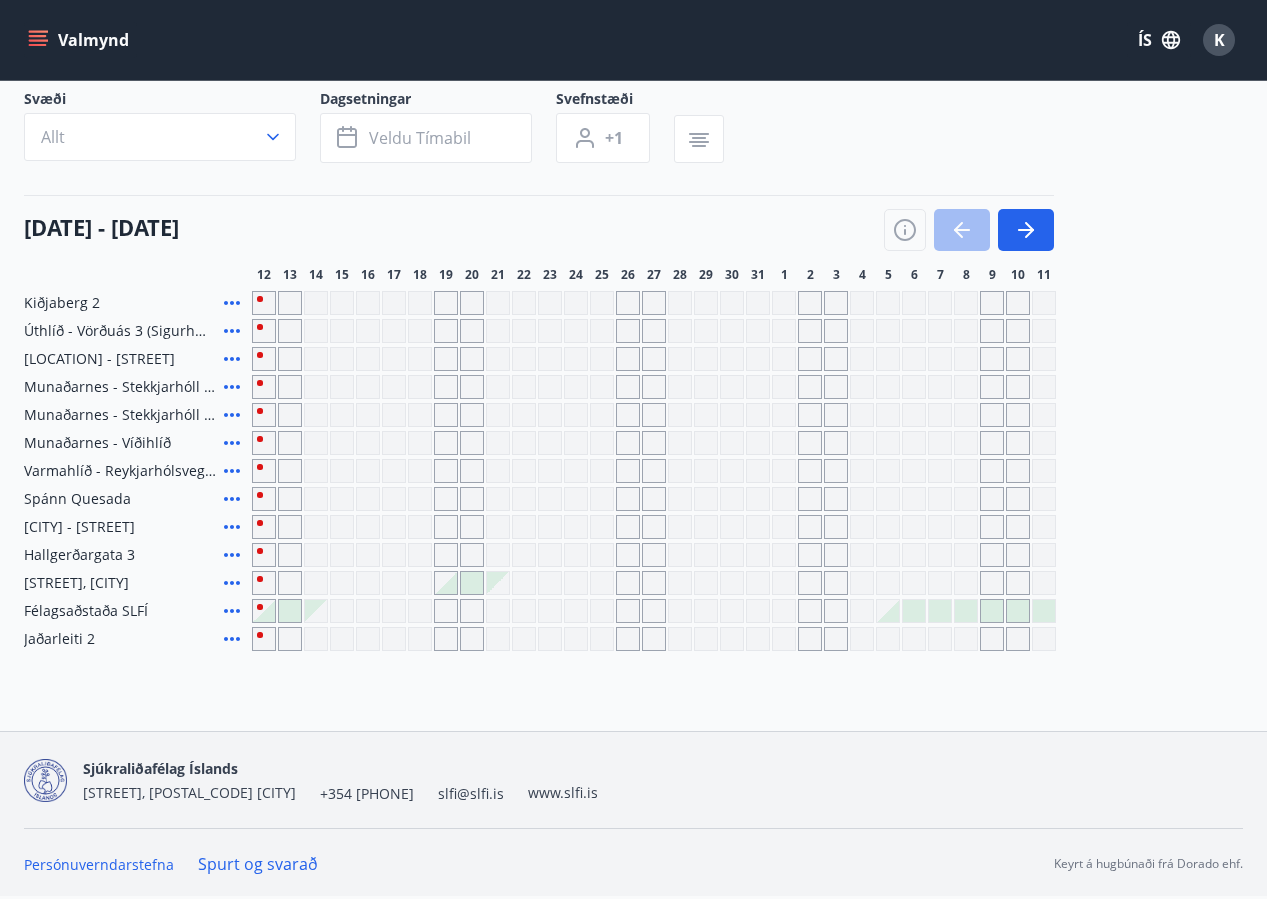 scroll, scrollTop: 200, scrollLeft: 0, axis: vertical 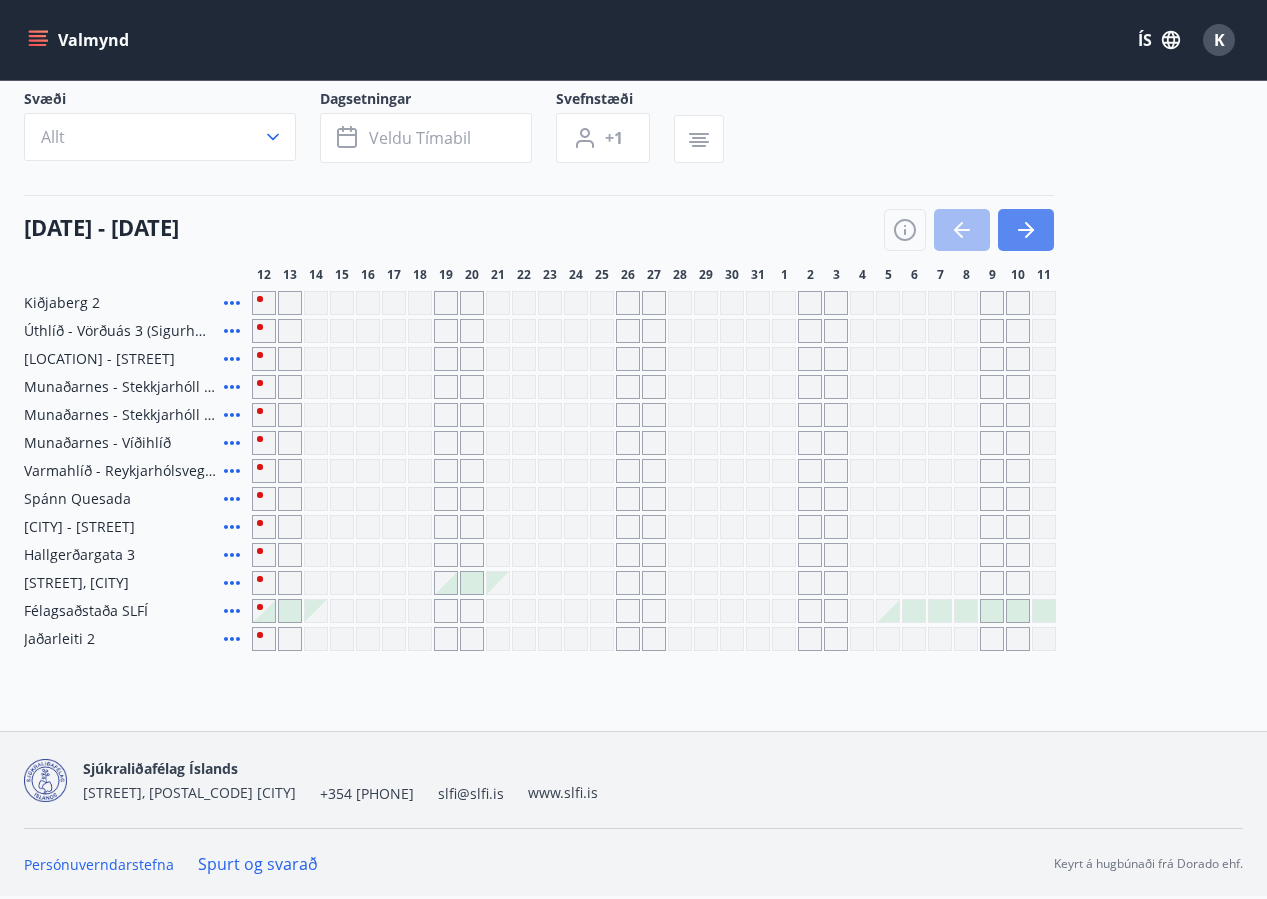 click 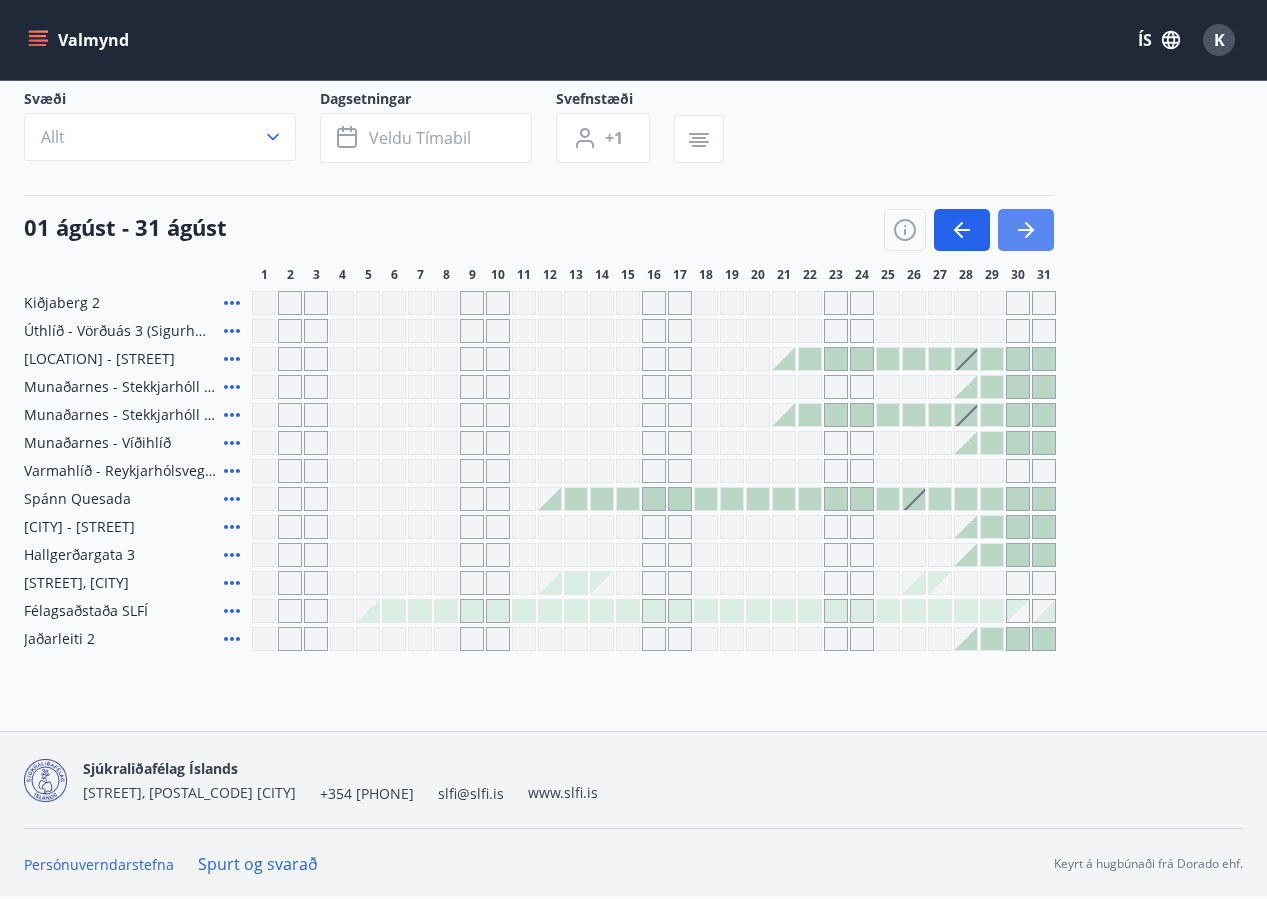 click 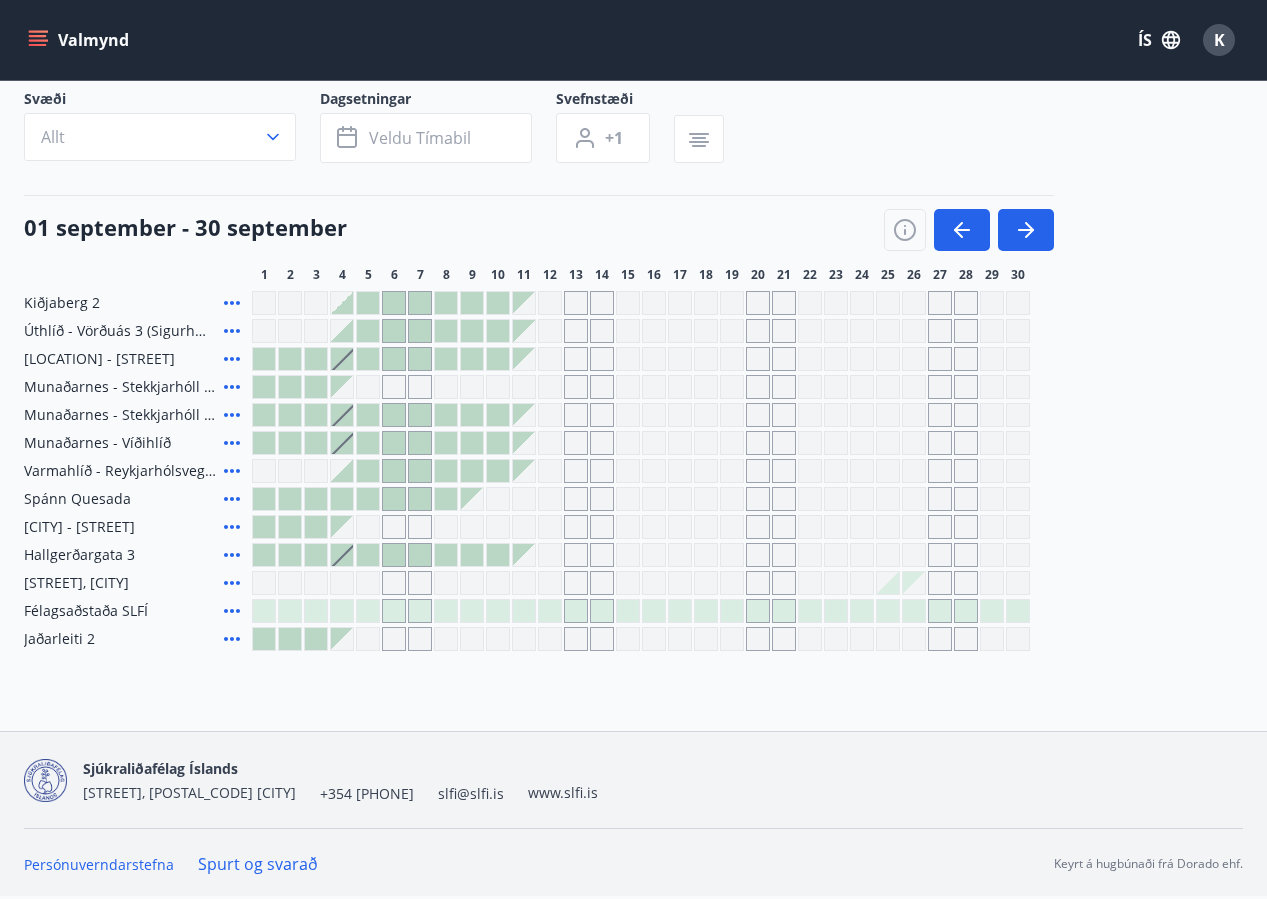 click at bounding box center (420, 443) 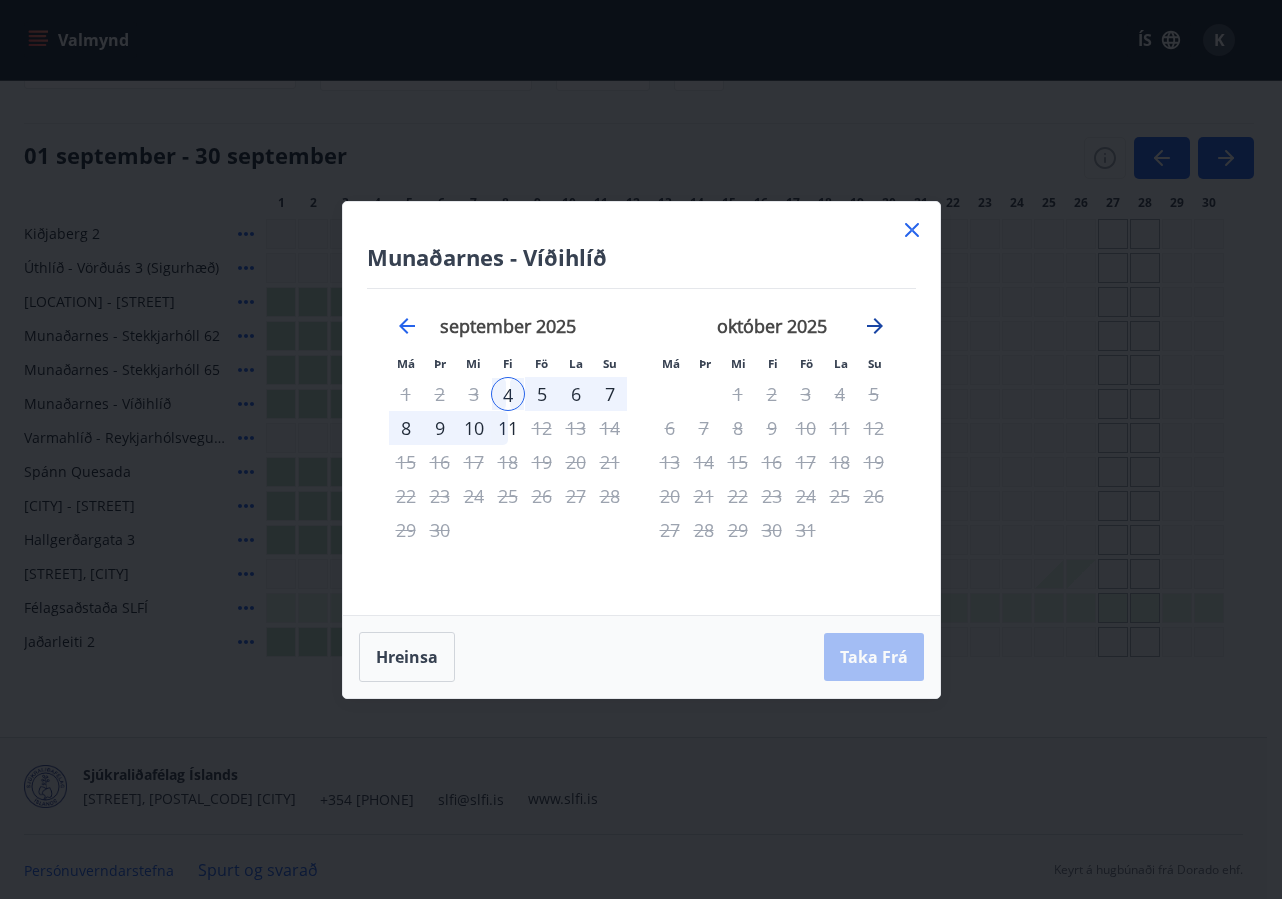 click 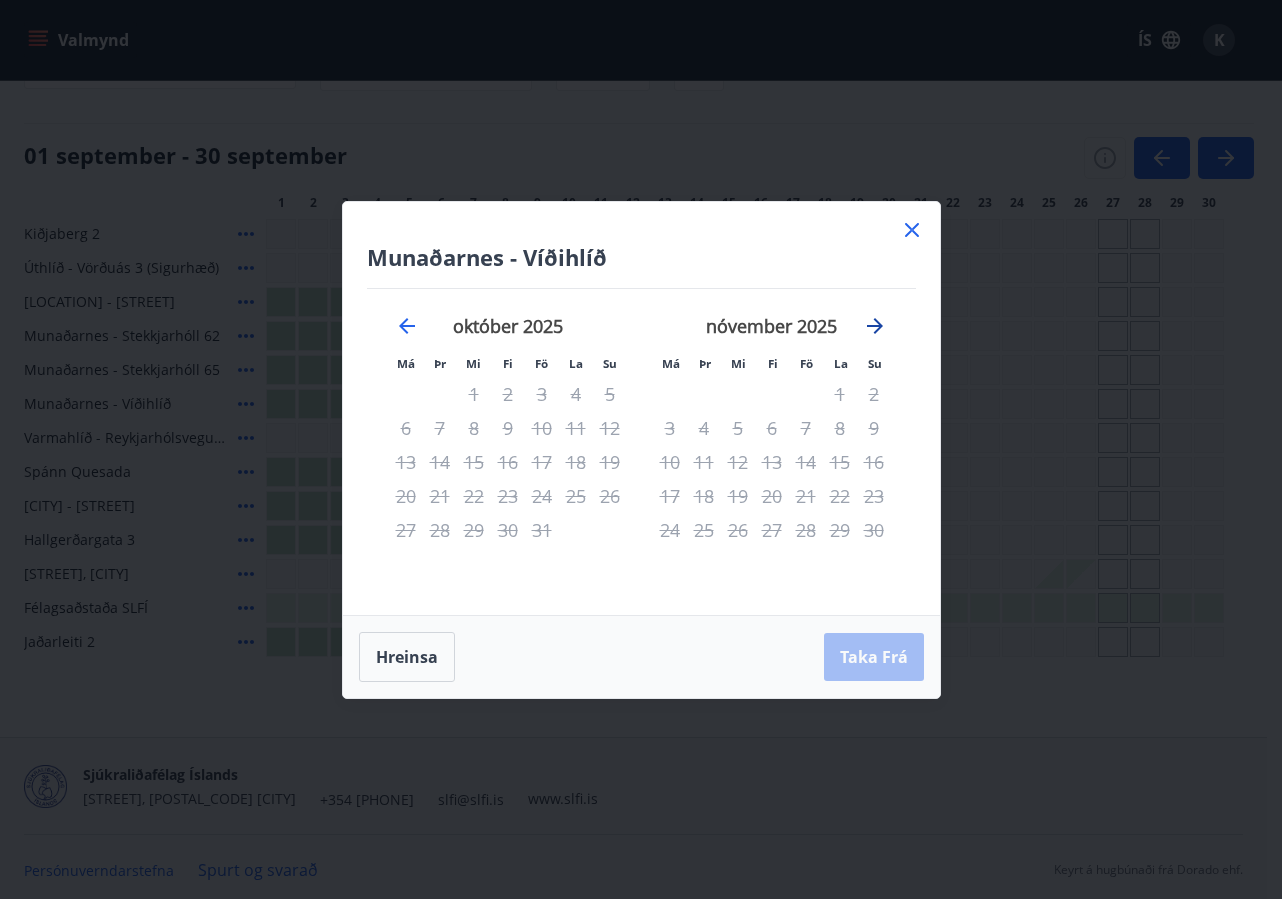 click 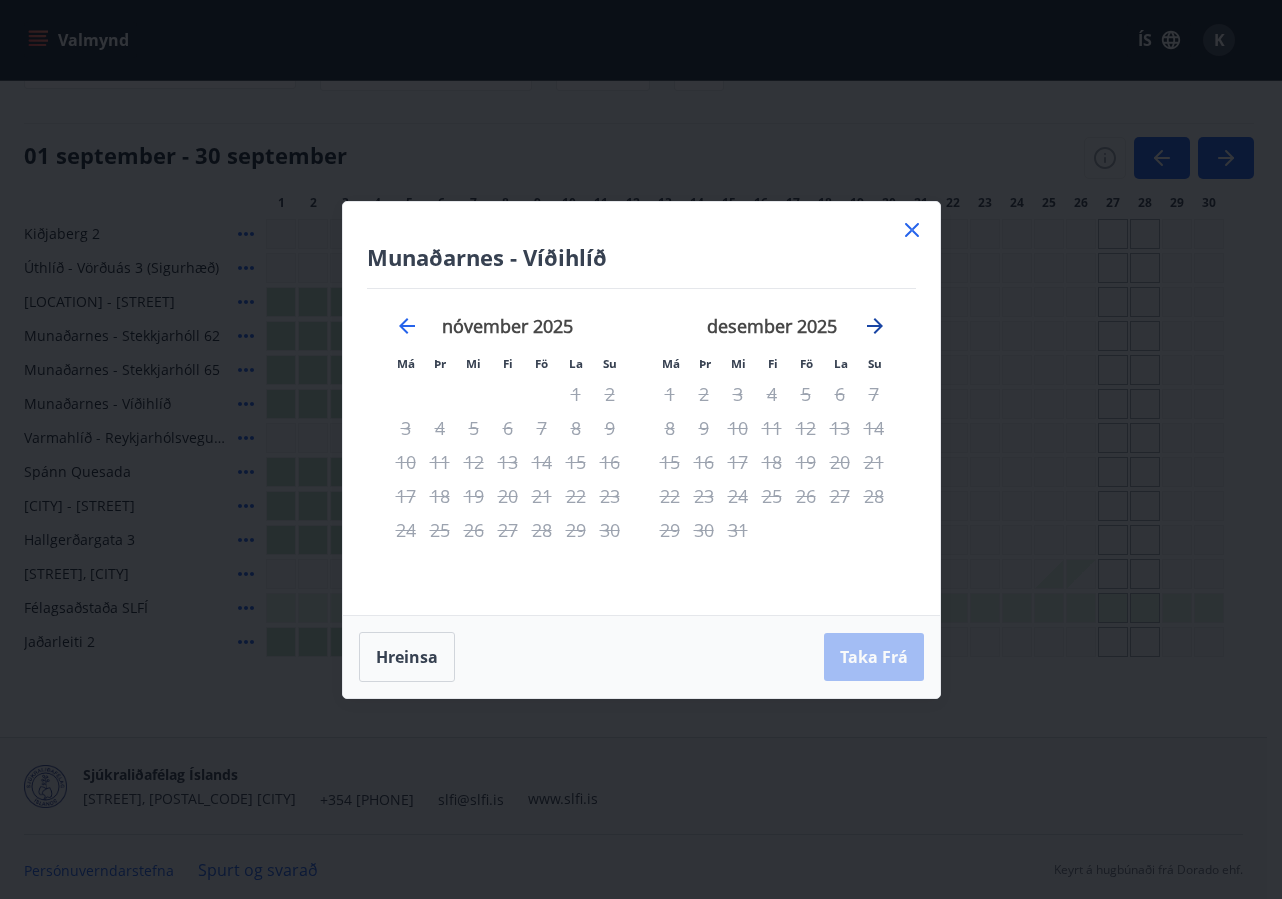 click 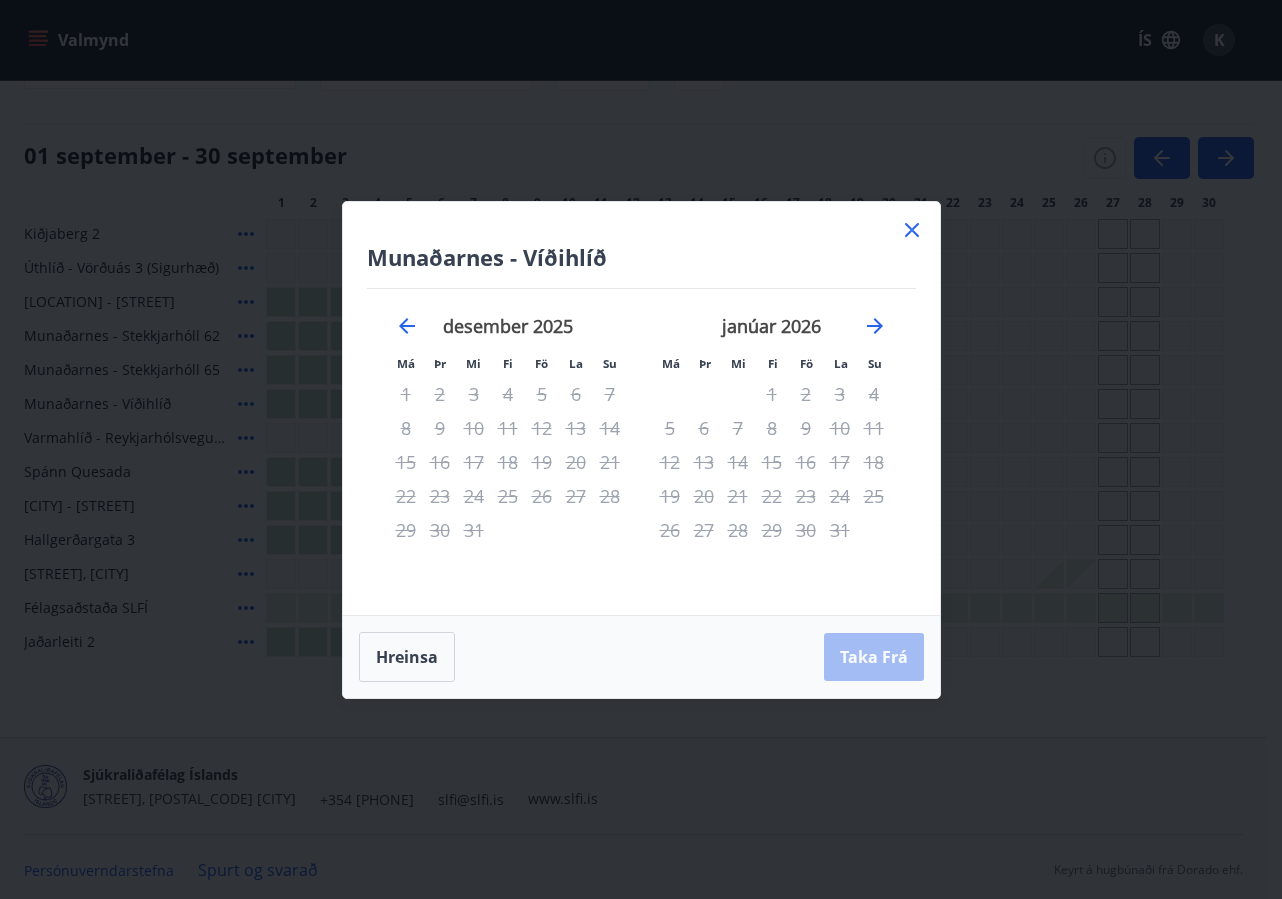 click 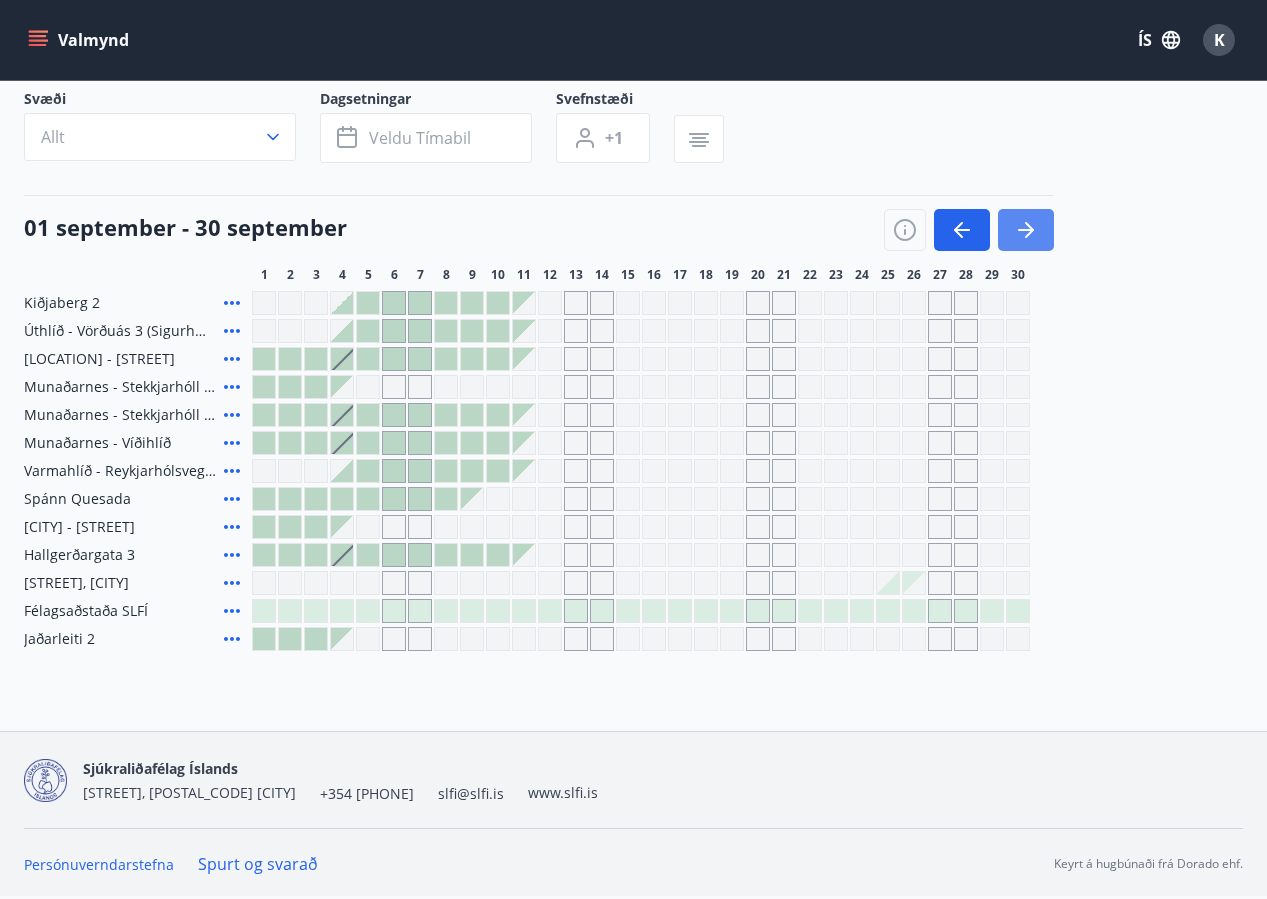 click 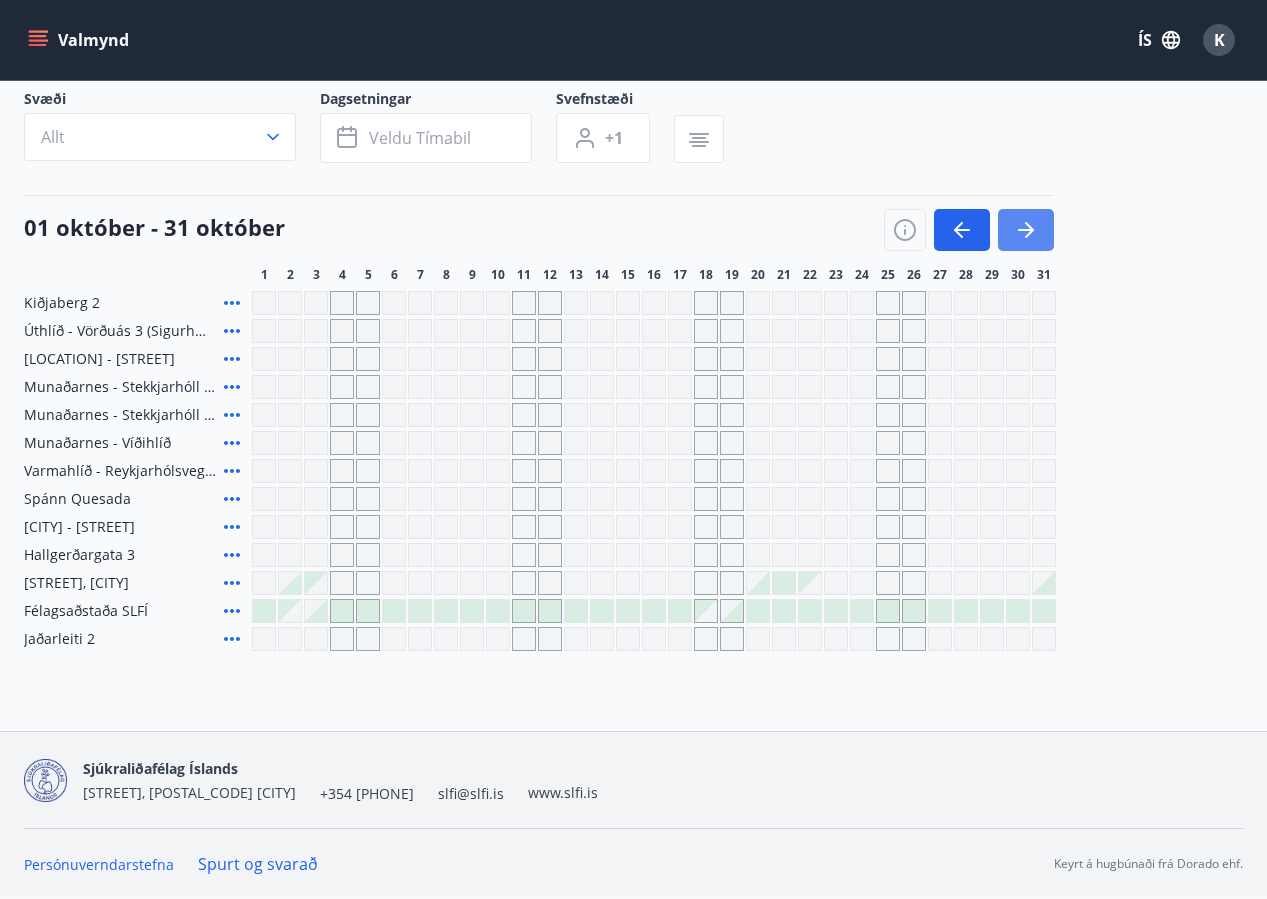 click 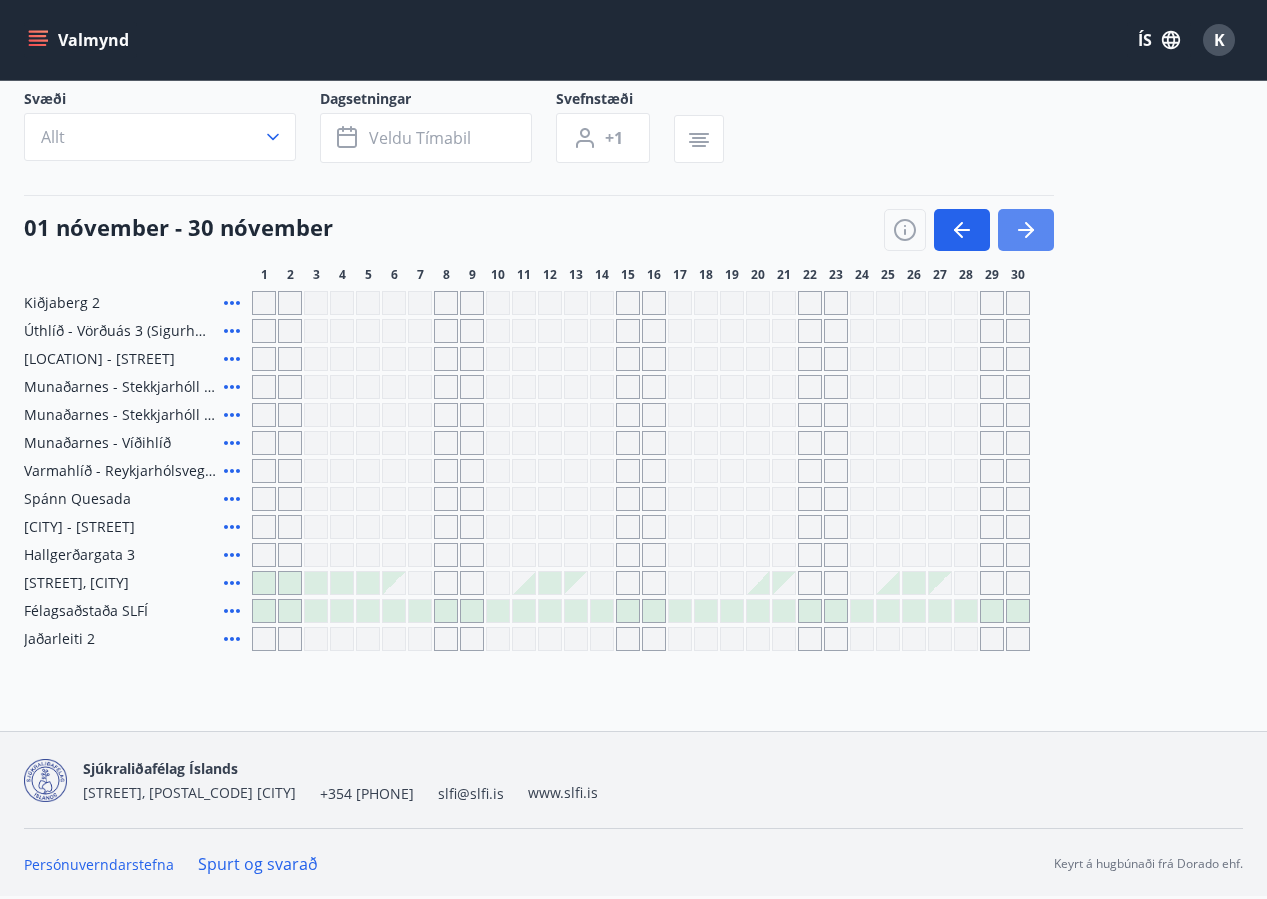 click 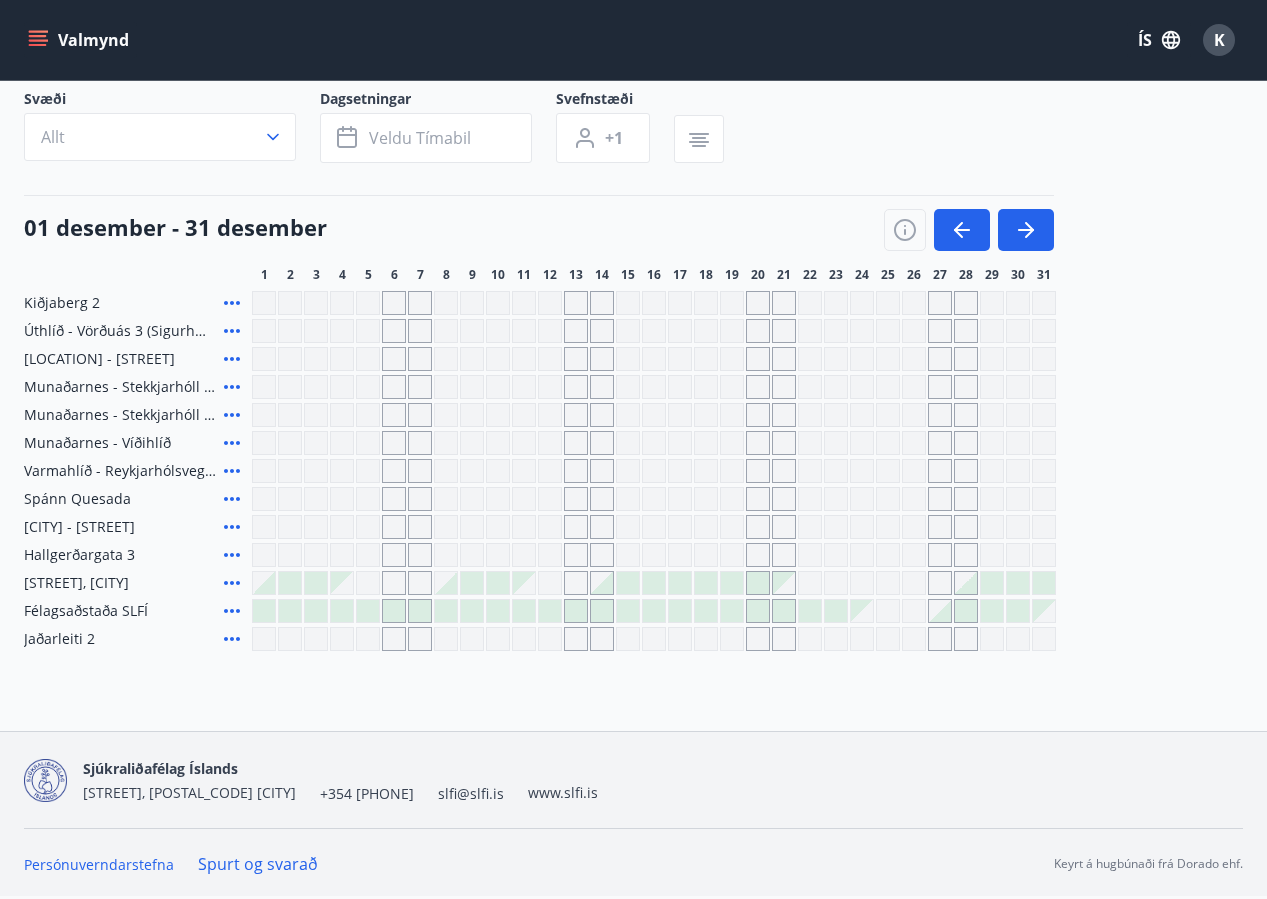 click on "Svæði Allt Dagsetningar Veldu tímabil Svefnstæði +1 [DATE] - [DATE] 1 2 3 4 5 6 7 8 9 10 11 12 13 14 15 16 17 18 19 20 21 22 23 24 25 26 27 28 29 30 31 Kiðjaberg 2 Úthlíð - Vörðuás 3 (Sigurhæð) Munaðarnes - Stekkjarhóll 67 Munaðarnes - Stekkjarhóll 62 Munaðarnes - Stekkjarhóll 65 Munaðarnes - Víðihlíð Varmahlíð - Reykjarhólsvegur 18b Spánn Quesada Stykkishólmur - Laufásvegur 35 Hallgerðargata 3 CF Møllers Allé 34, [CITY] Félagsaðstaða SLFÍ Jaðarleiti 2" at bounding box center [633, 370] 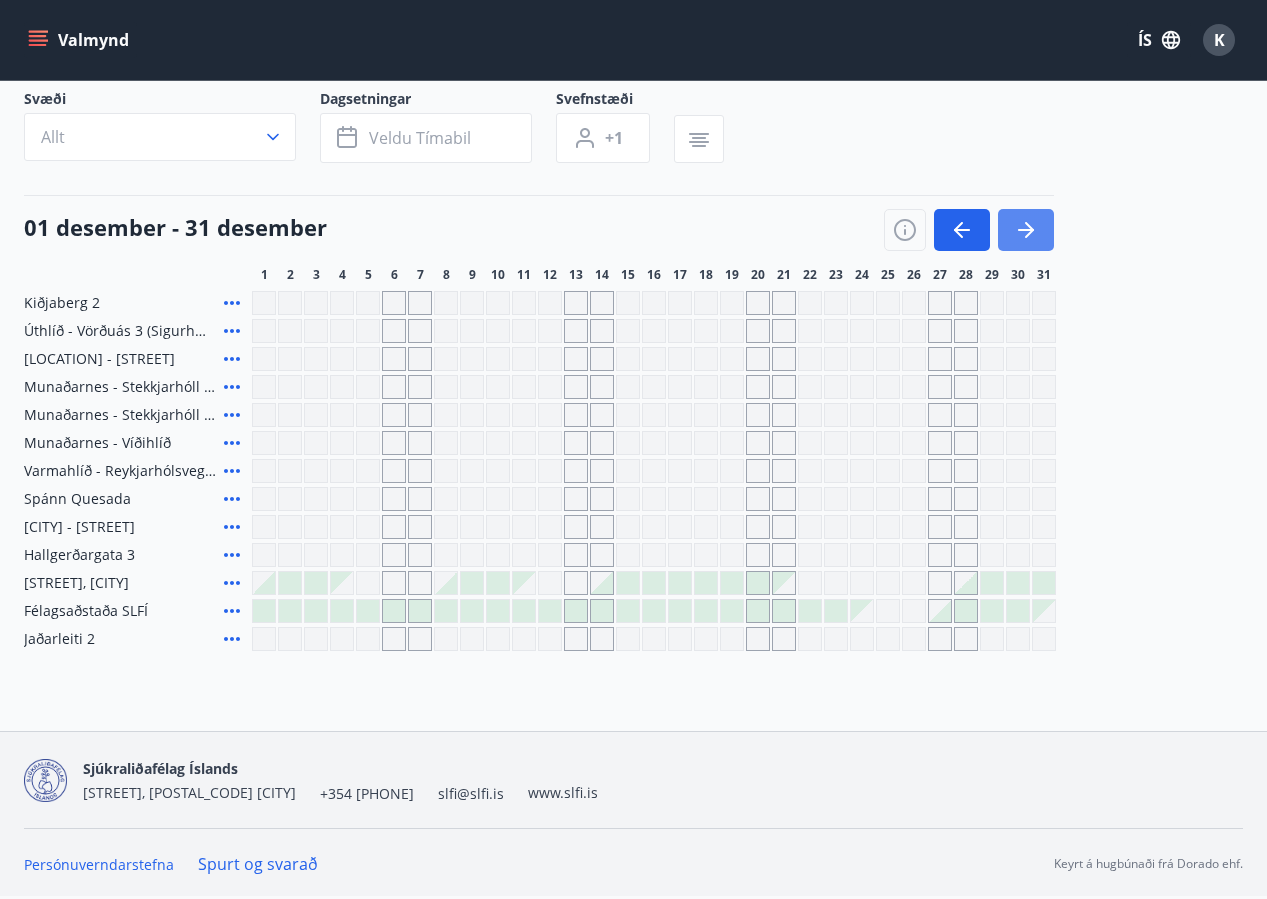 click 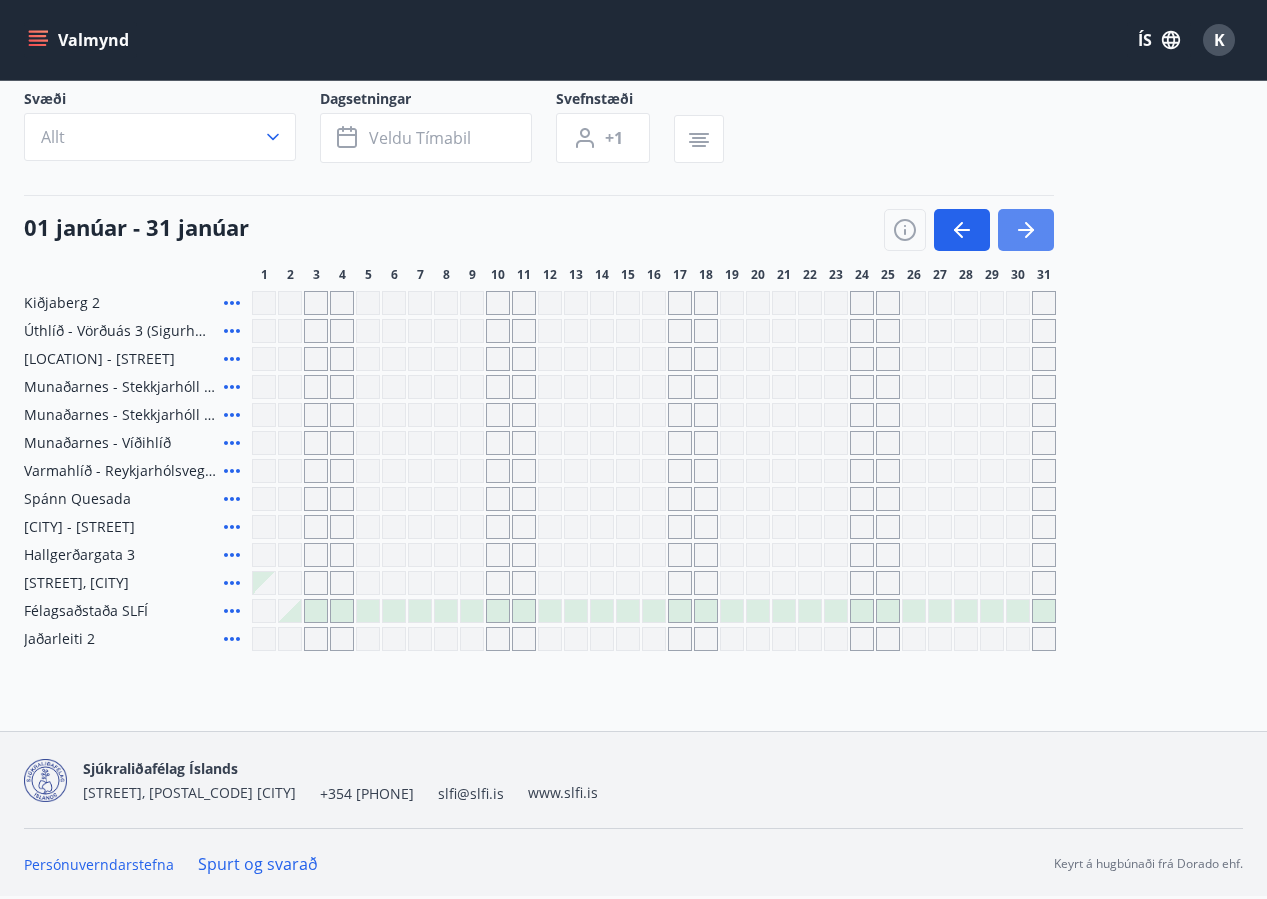 click 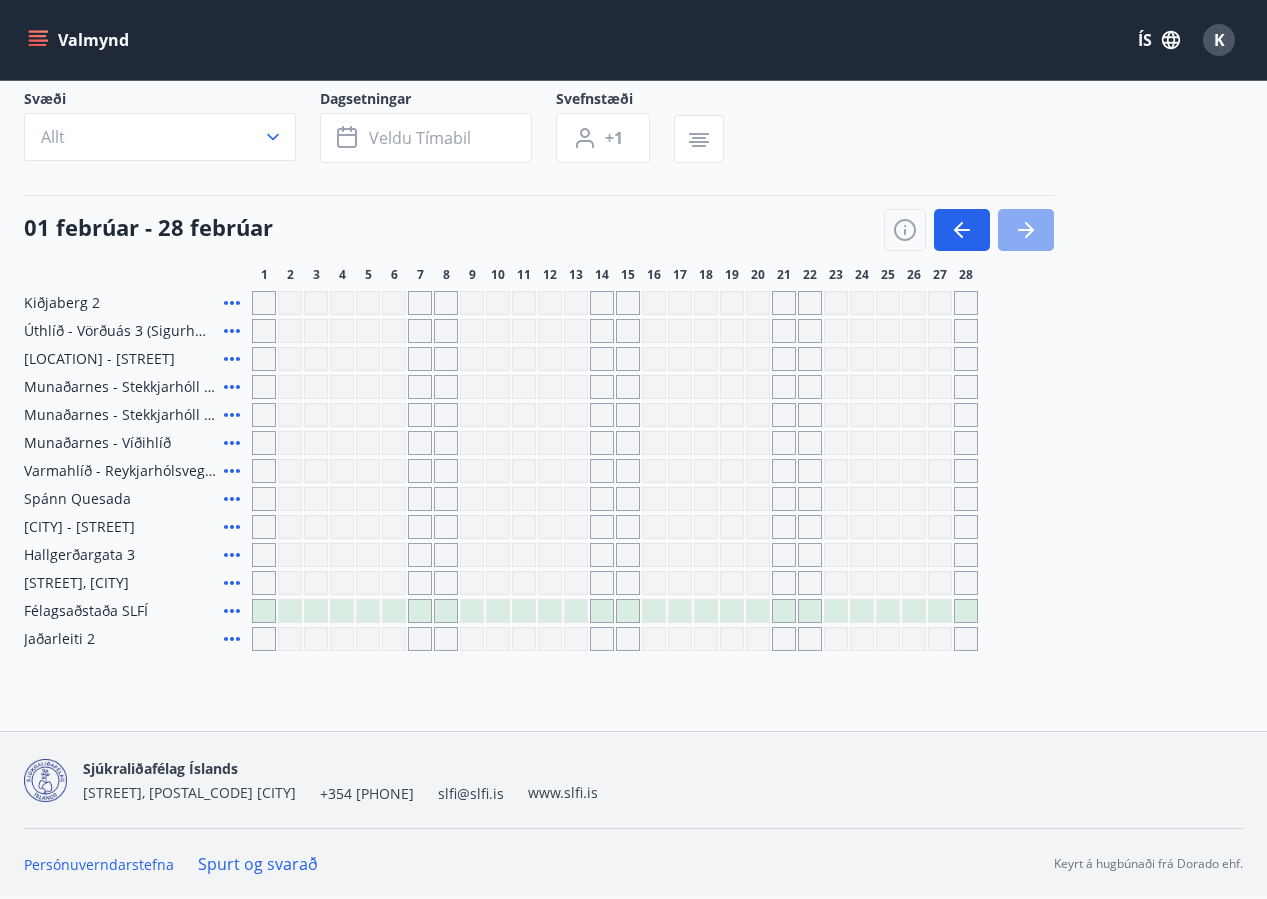 click 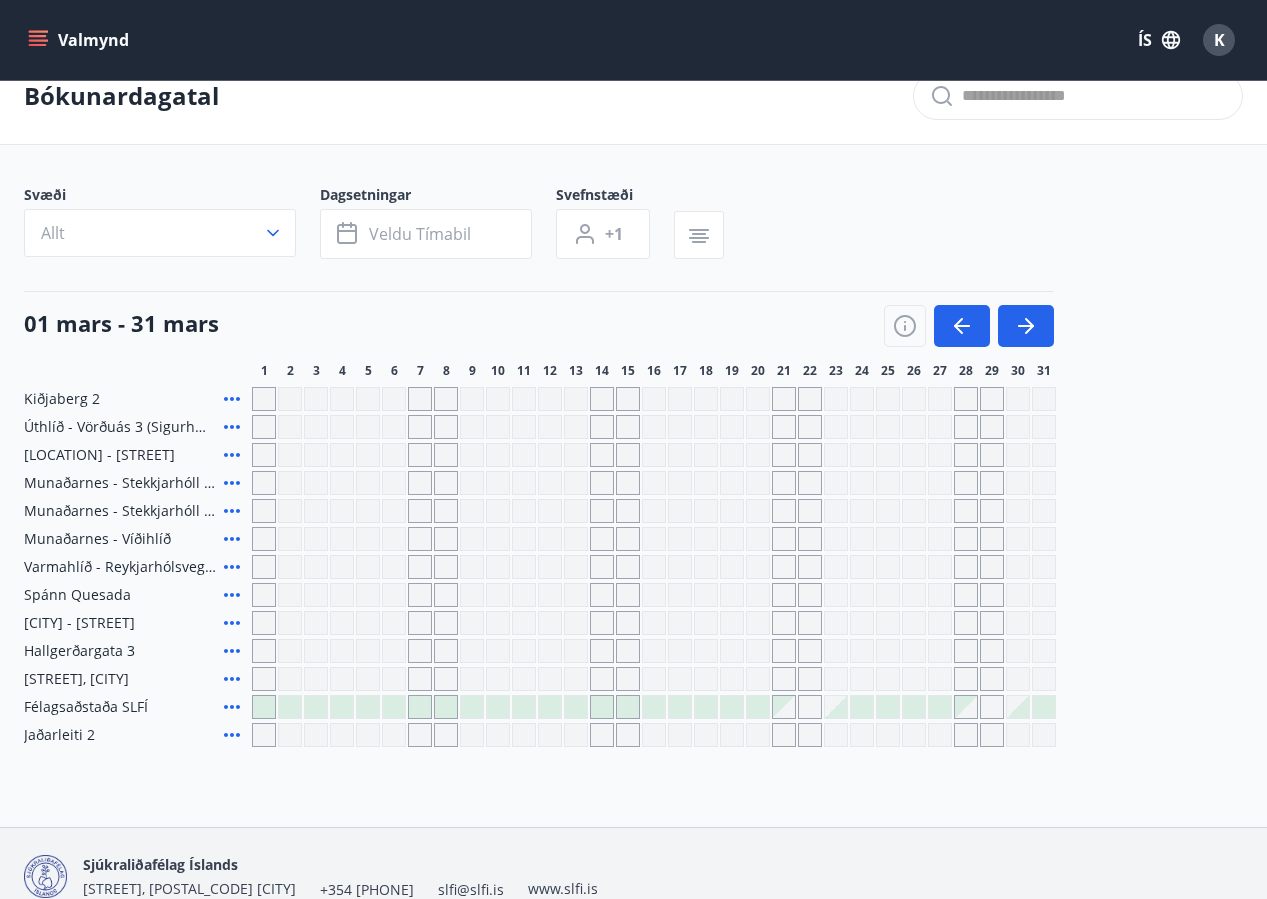 scroll, scrollTop: 0, scrollLeft: 0, axis: both 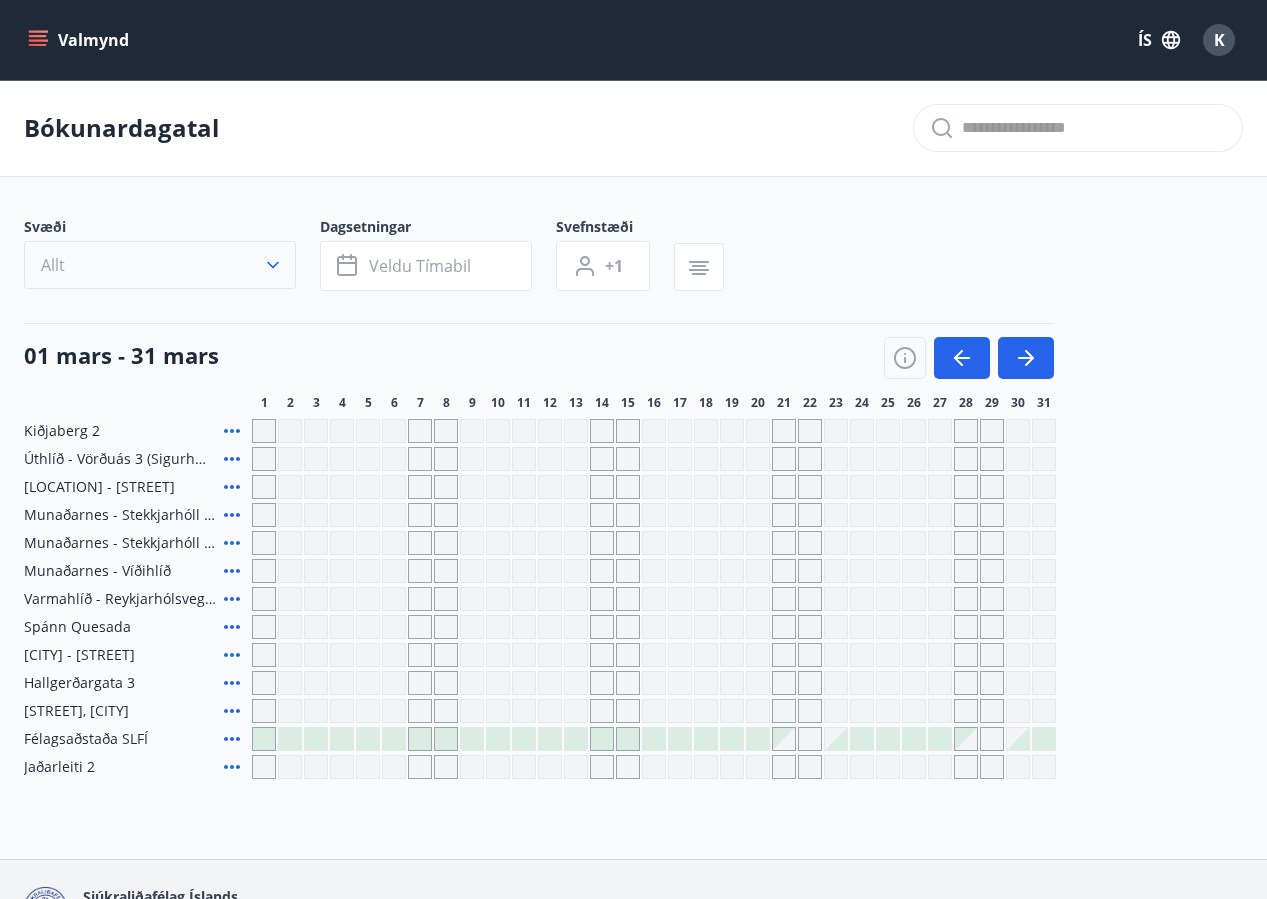 click on "Allt" at bounding box center (160, 265) 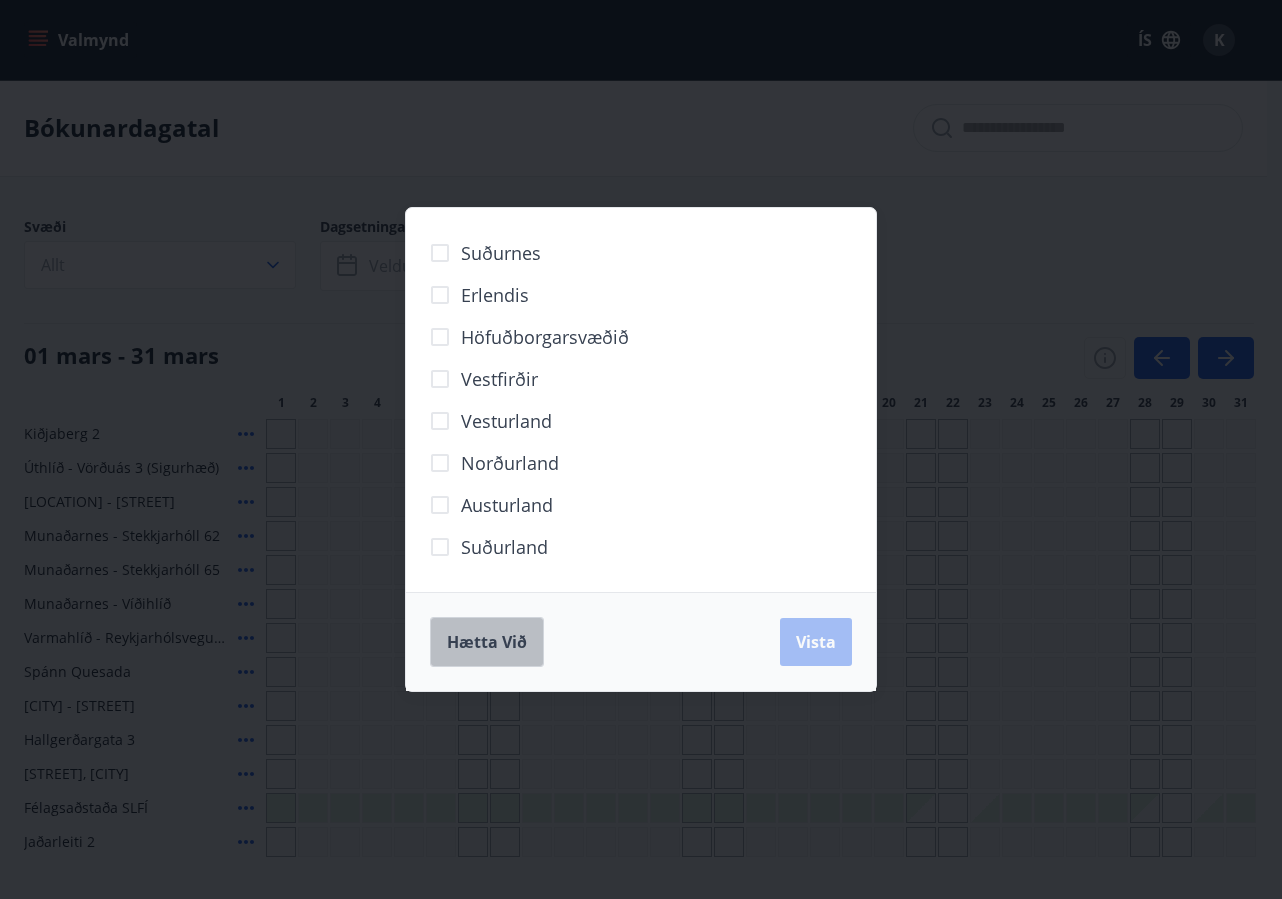click on "Hætta við" at bounding box center (487, 642) 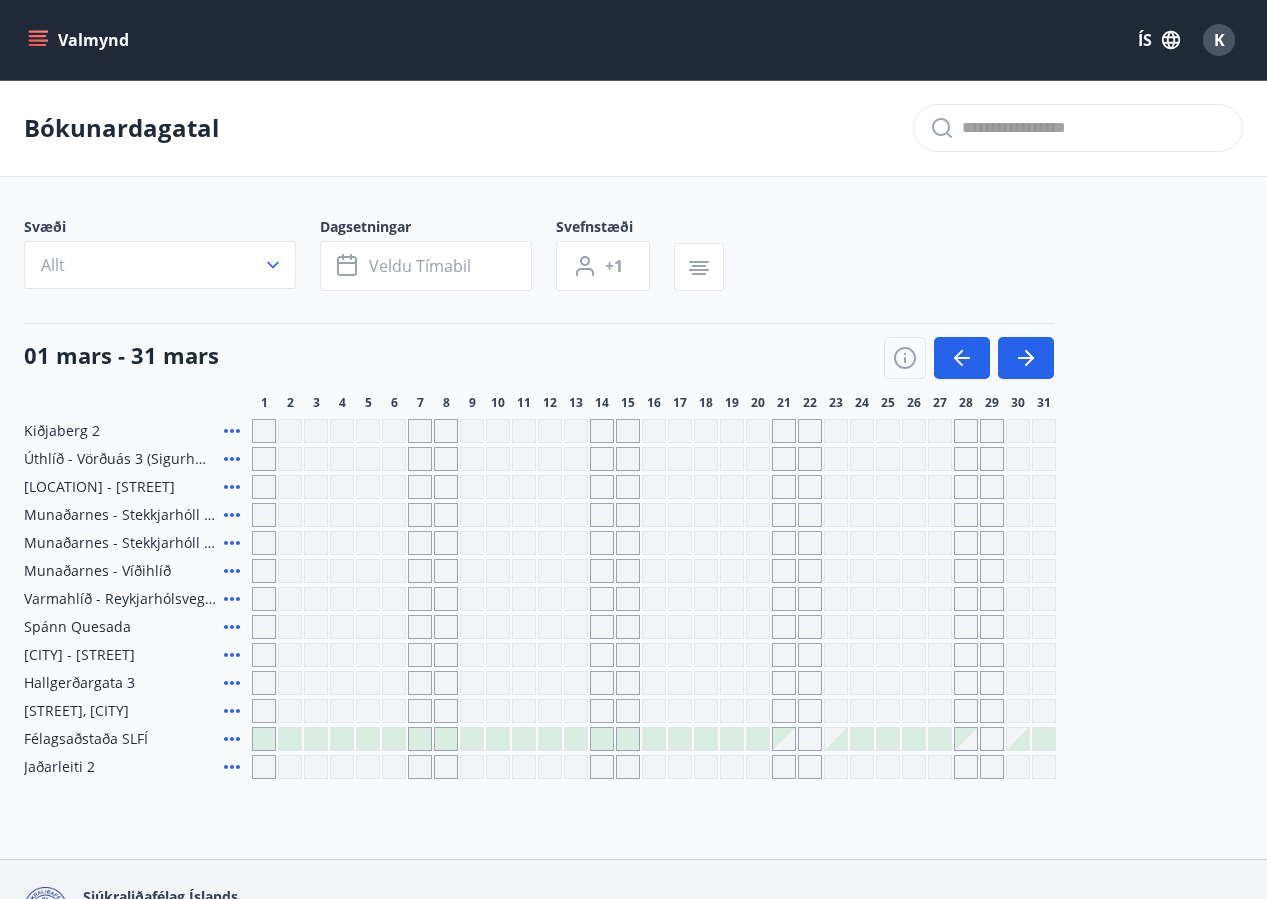 click on "Valmynd" at bounding box center [80, 40] 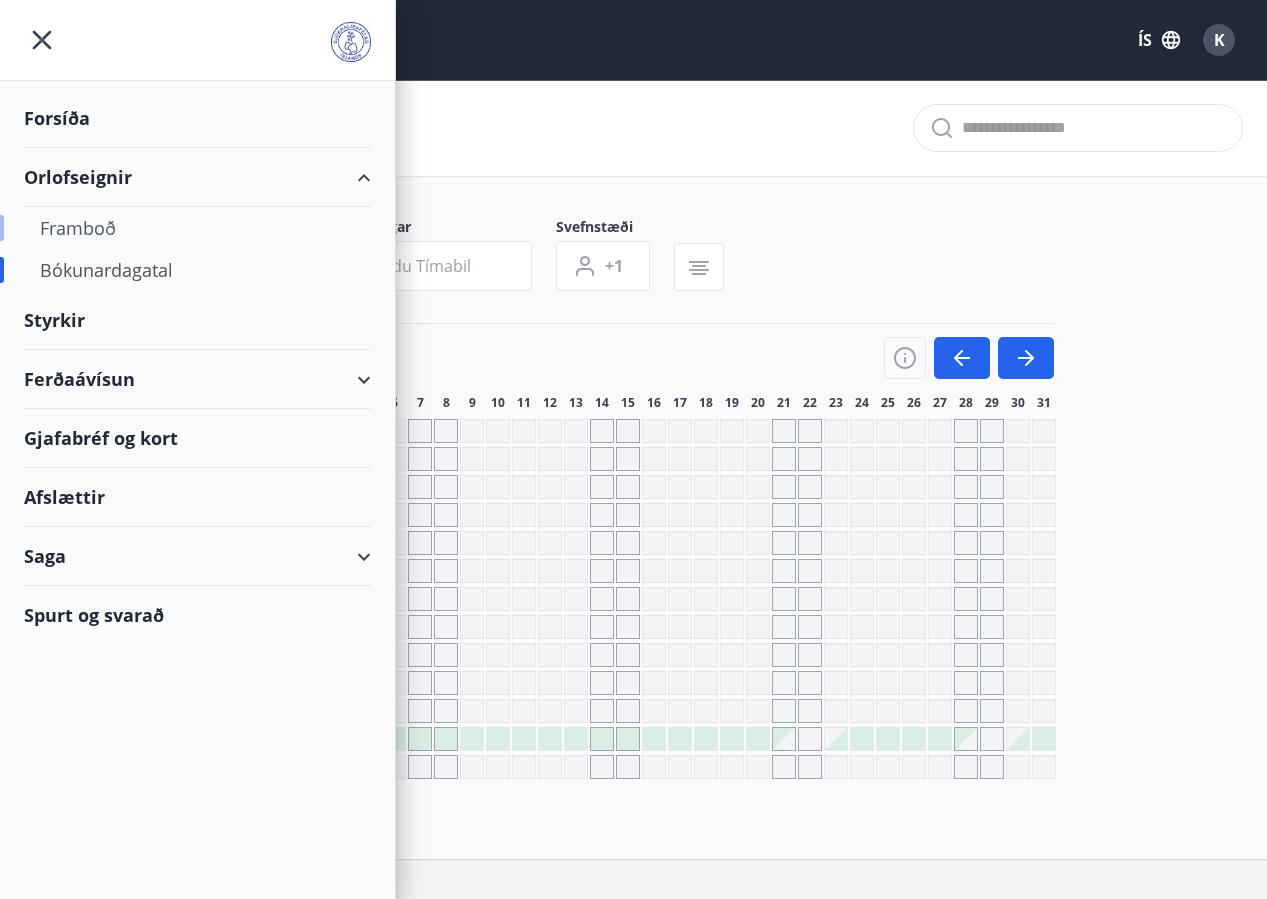 click on "Framboð" at bounding box center (197, 228) 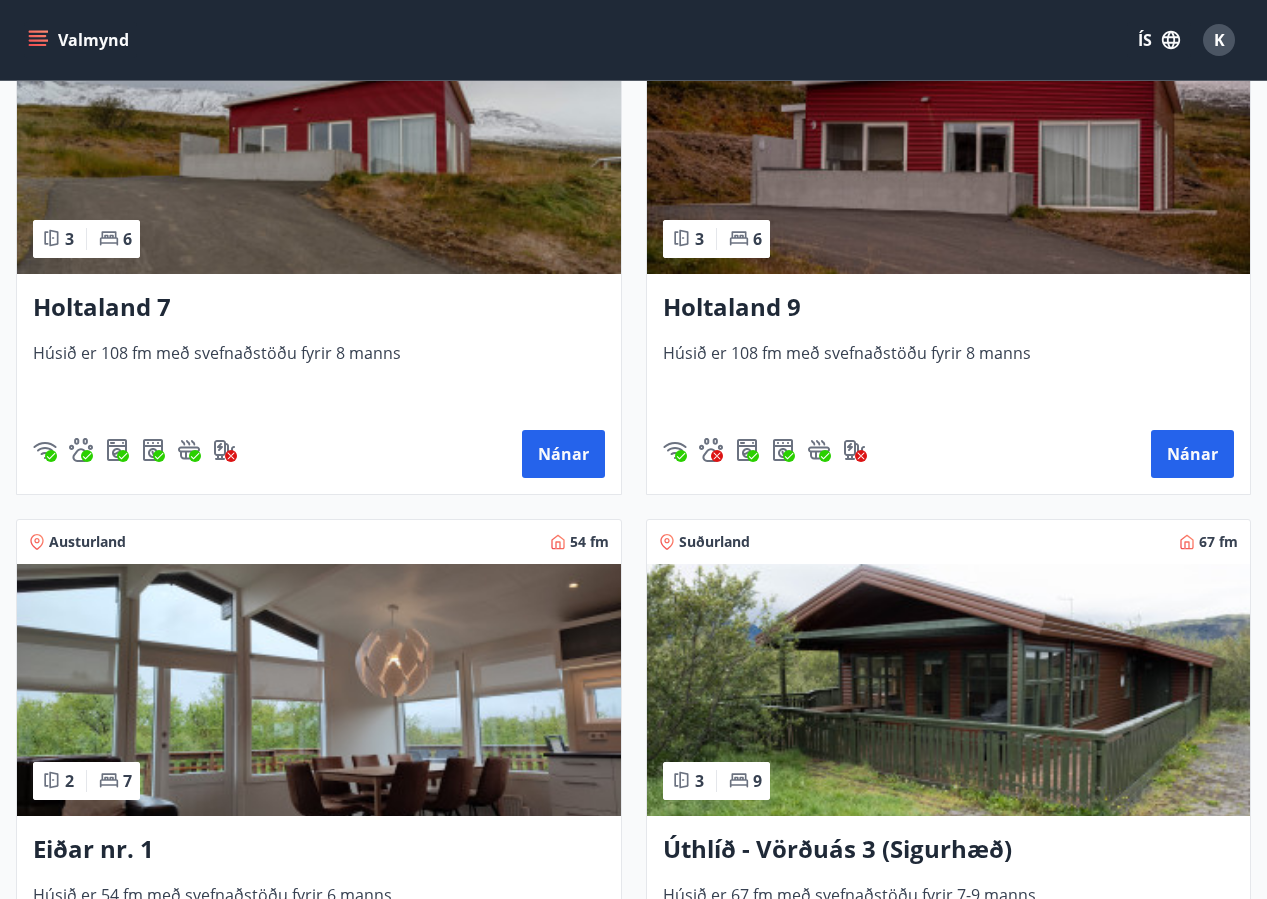 scroll, scrollTop: 4000, scrollLeft: 0, axis: vertical 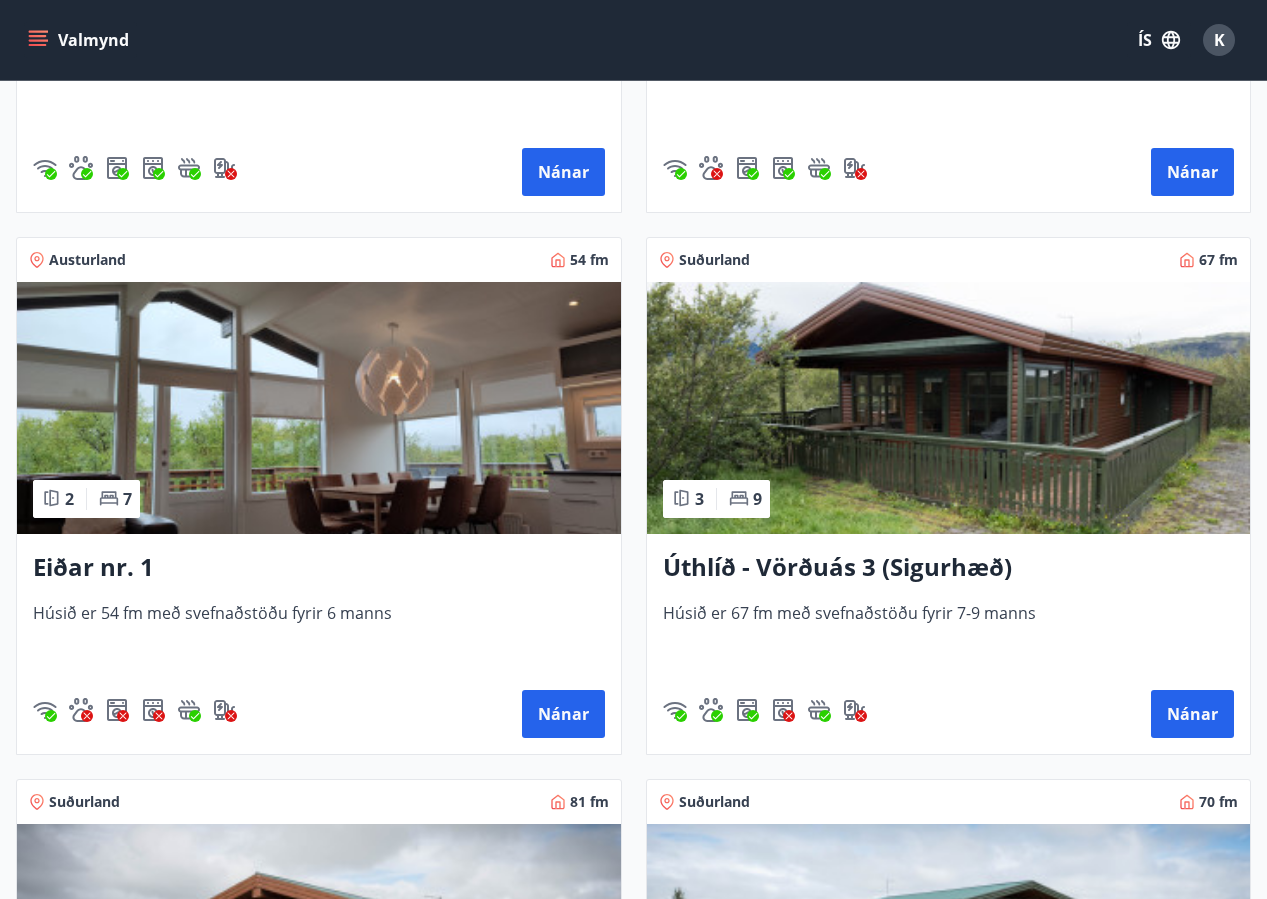 click on "Úthlíð - Vörðuás 3 (Sigurhæð)" at bounding box center [949, 568] 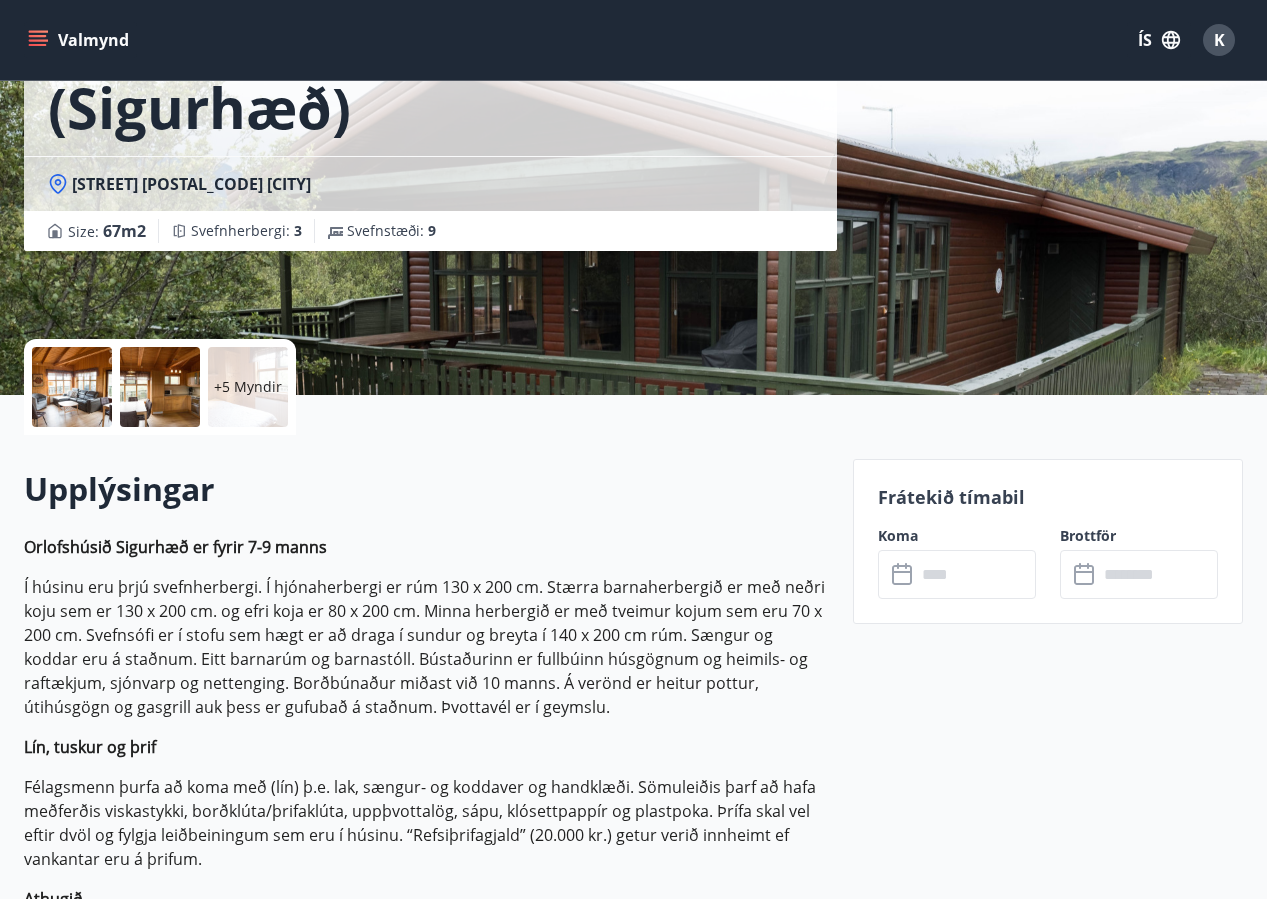 scroll, scrollTop: 202, scrollLeft: 0, axis: vertical 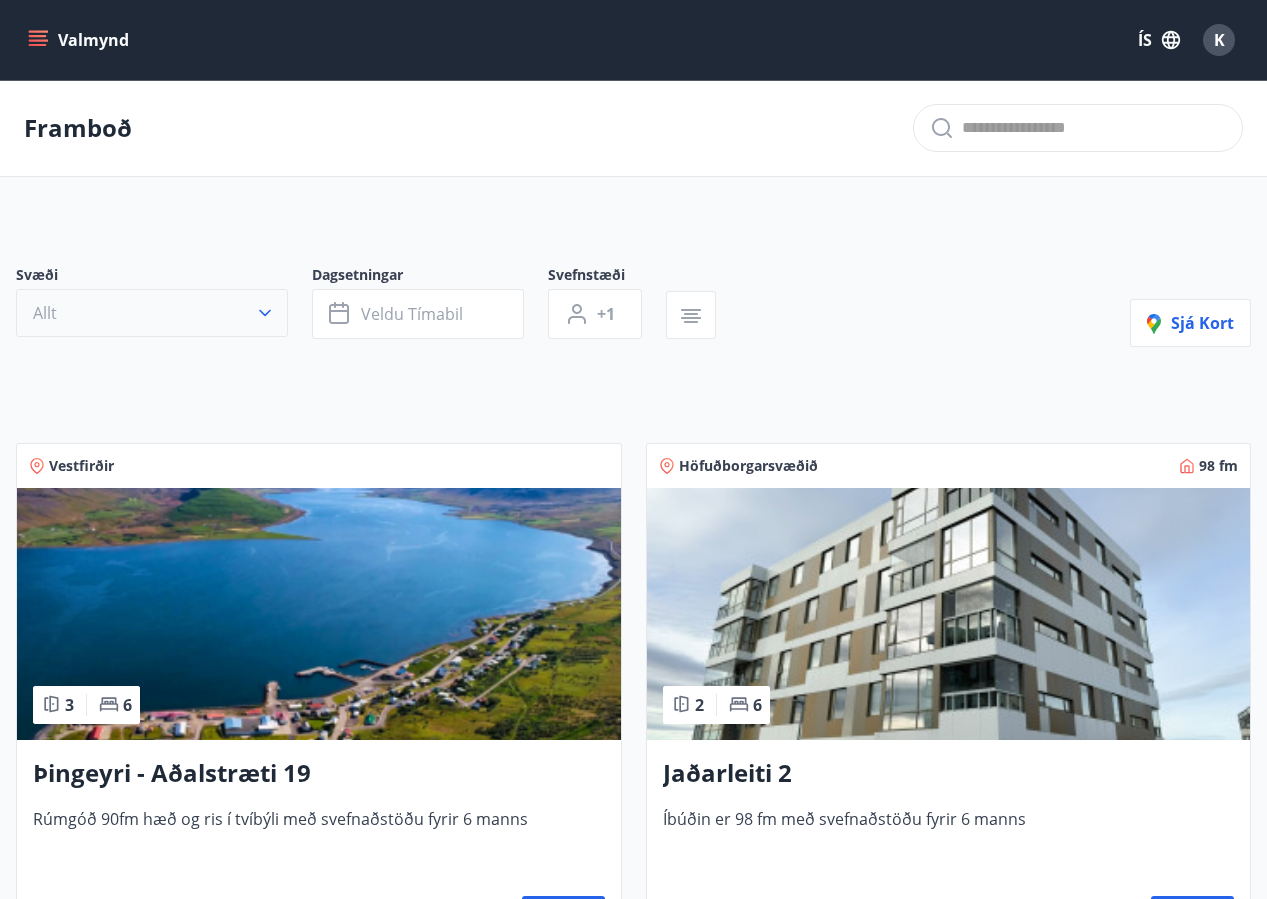 click on "Allt" at bounding box center (152, 313) 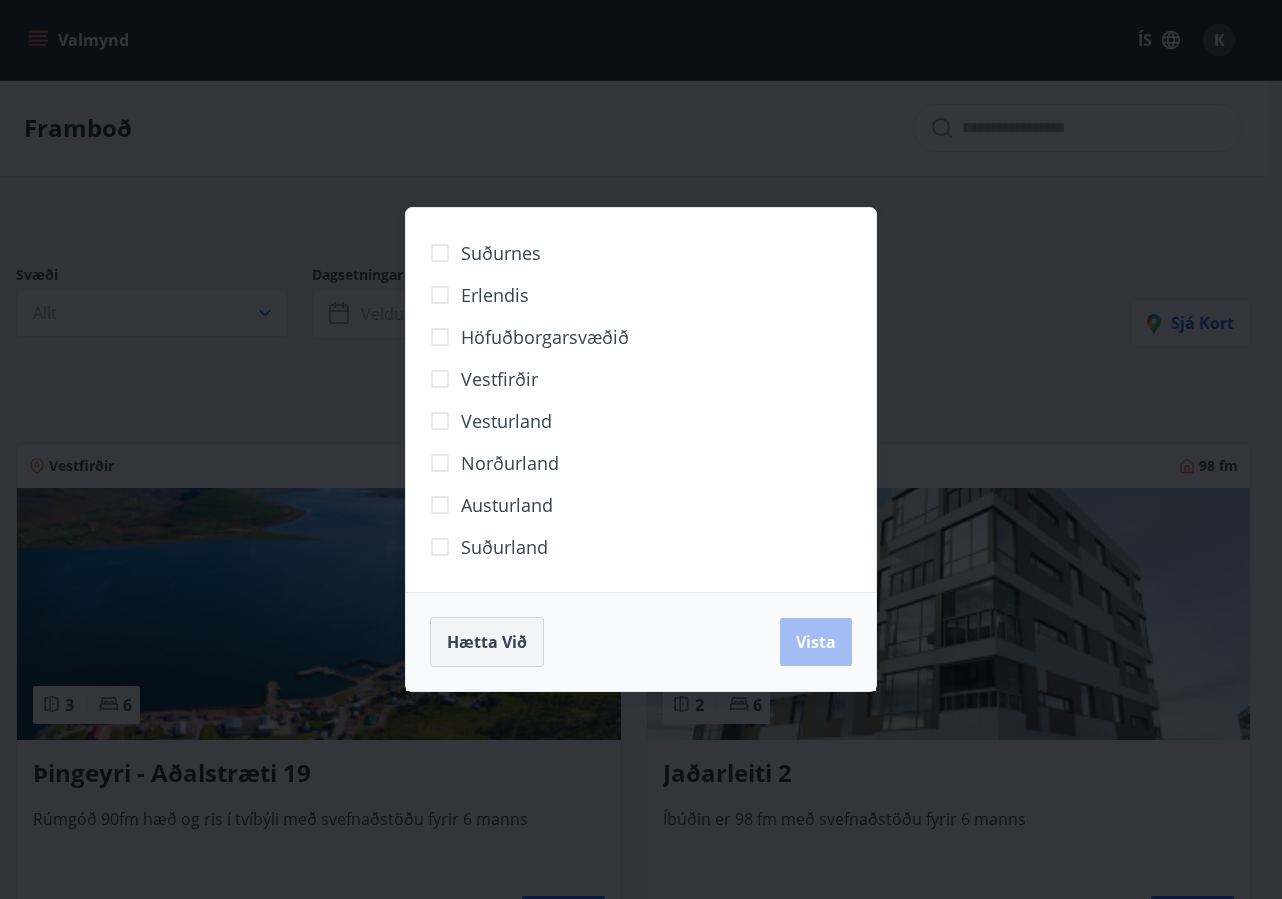 click on "Hætta við" at bounding box center [487, 642] 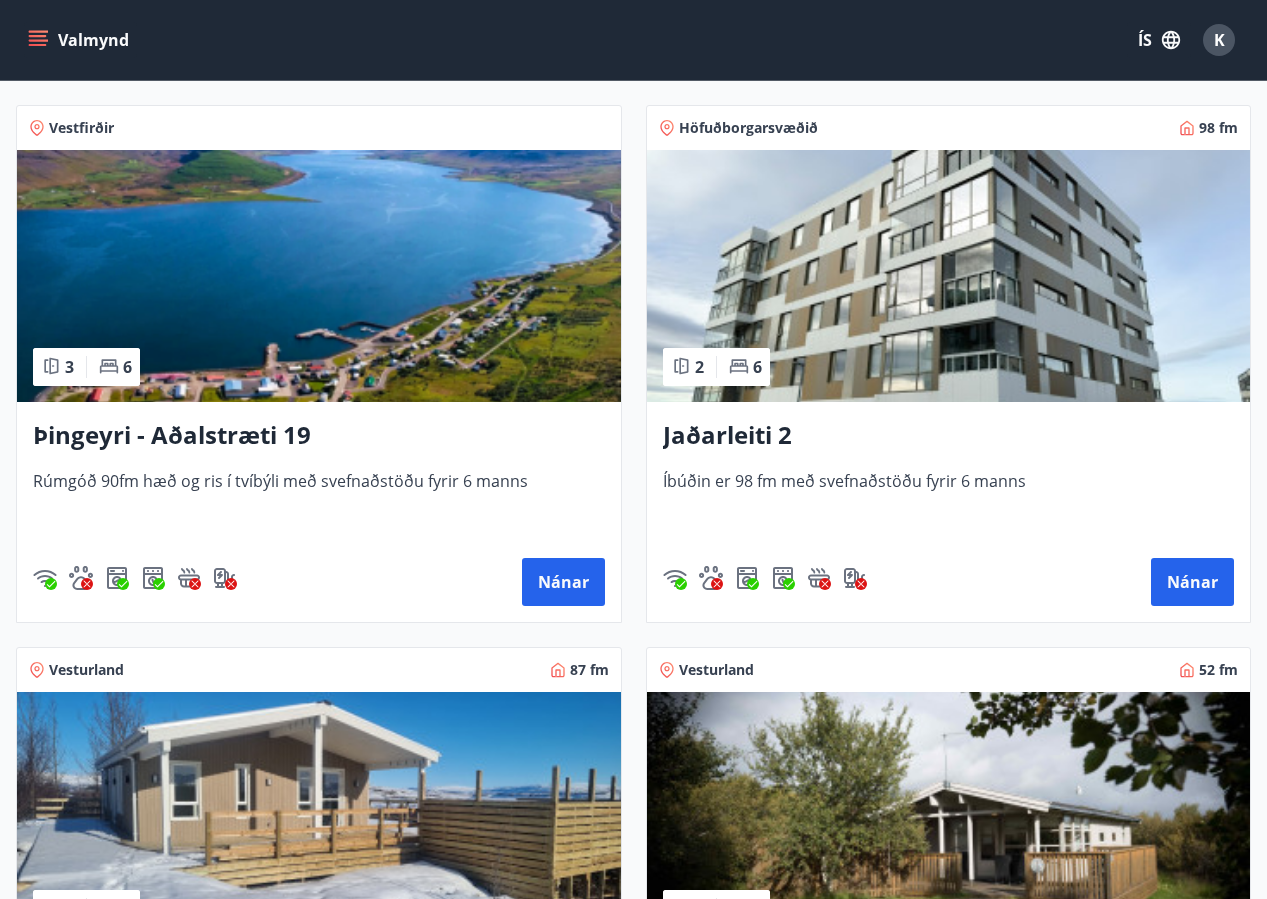 scroll, scrollTop: 0, scrollLeft: 0, axis: both 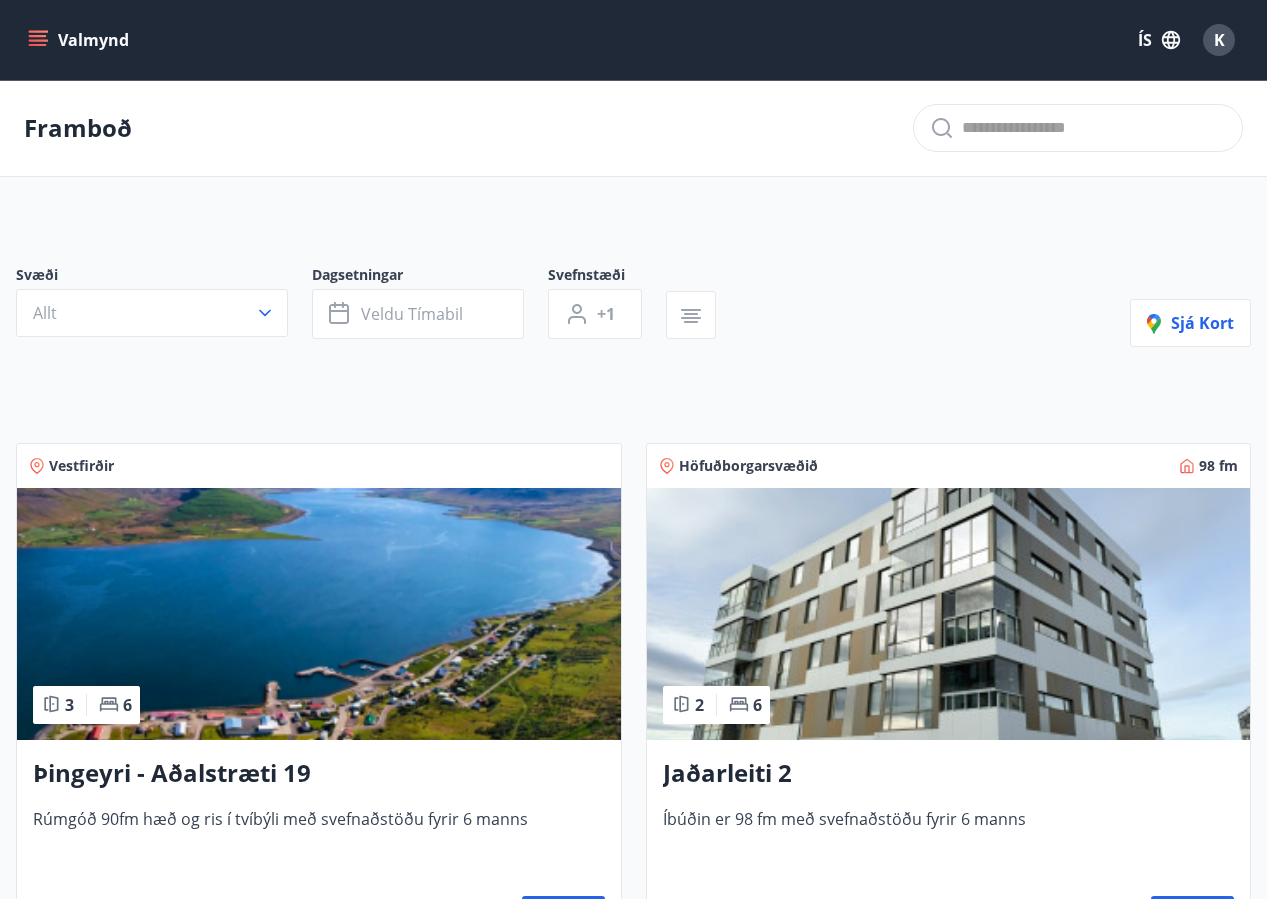click 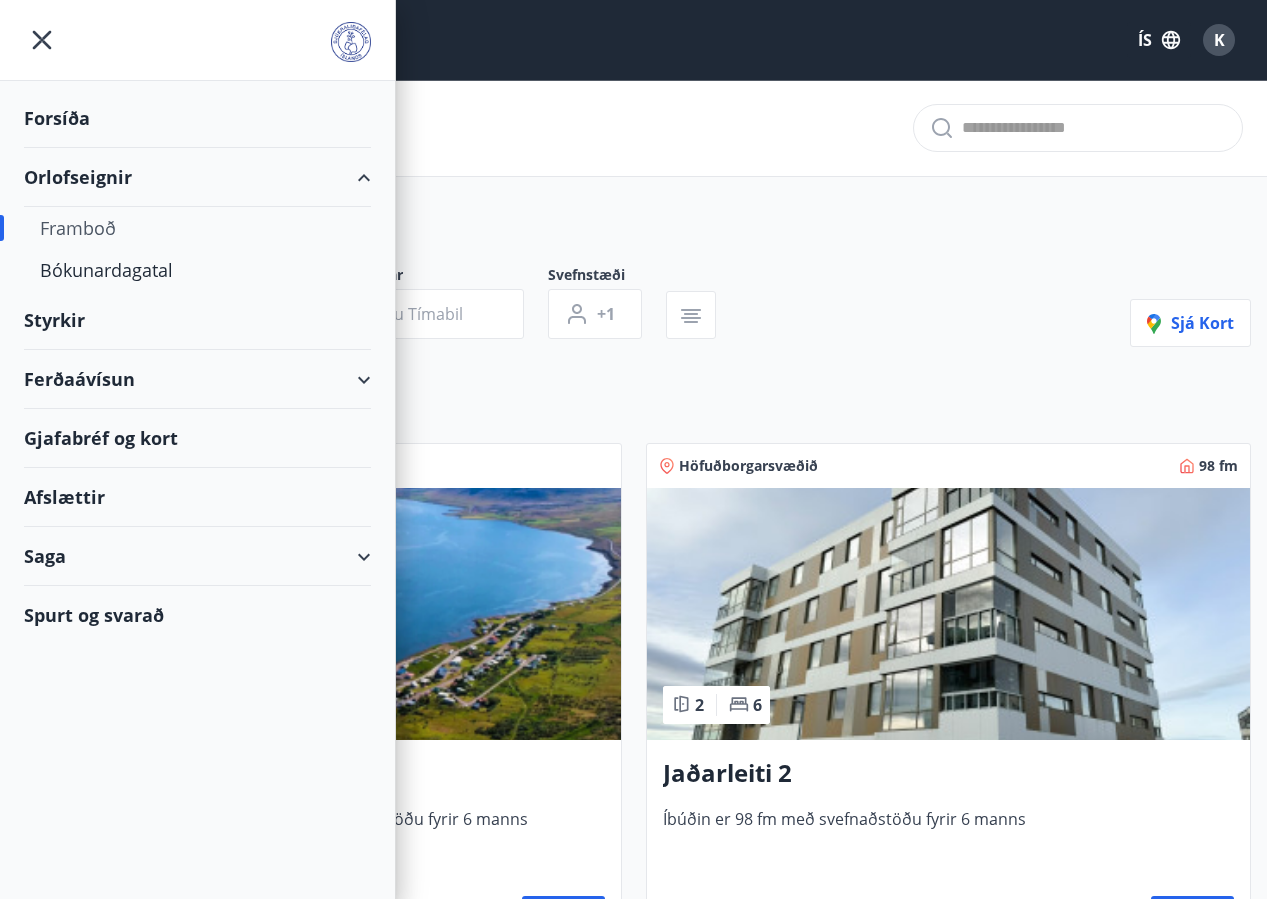 click on "Ferðaávísun" at bounding box center [197, 379] 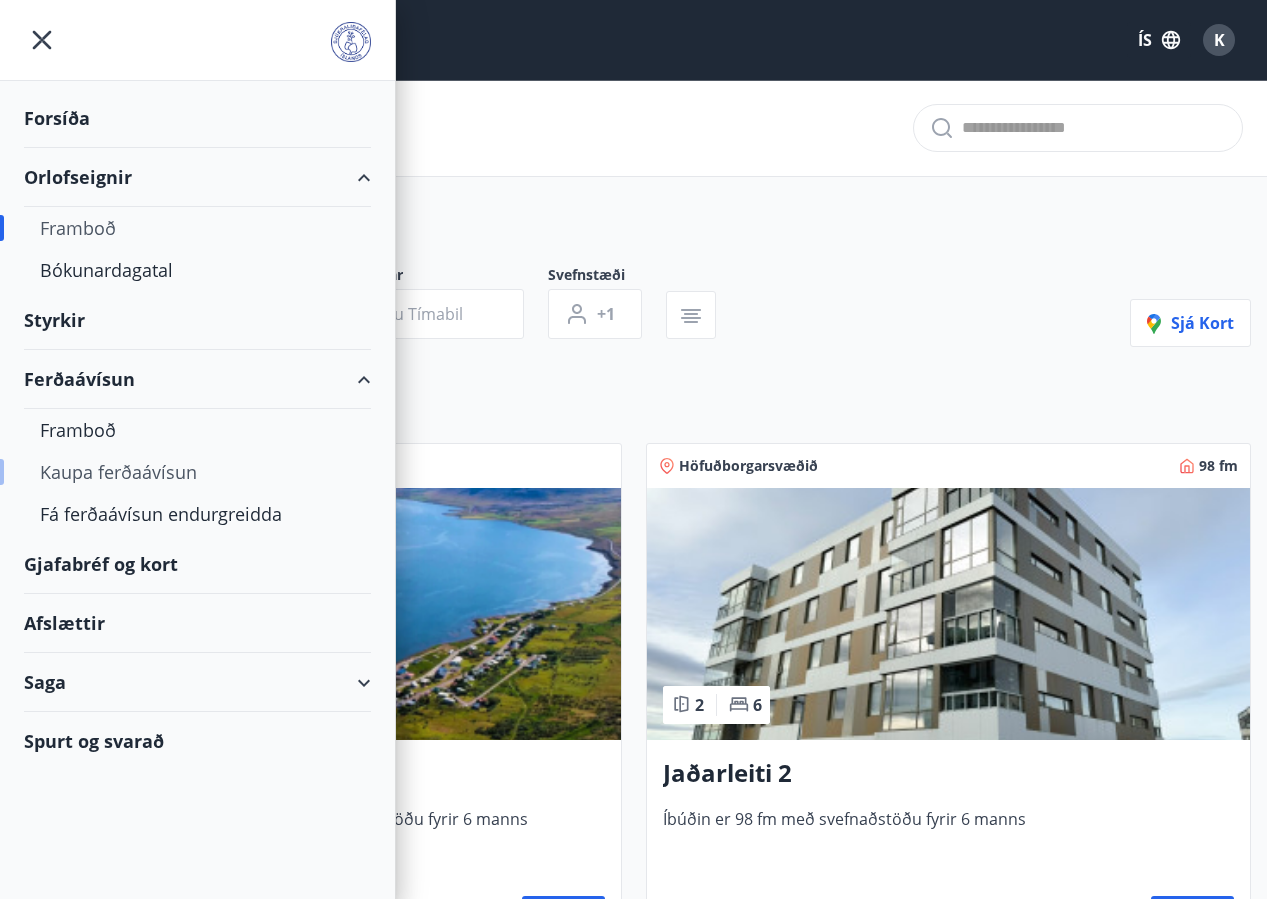 click on "Kaupa ferðaávísun" at bounding box center [197, 472] 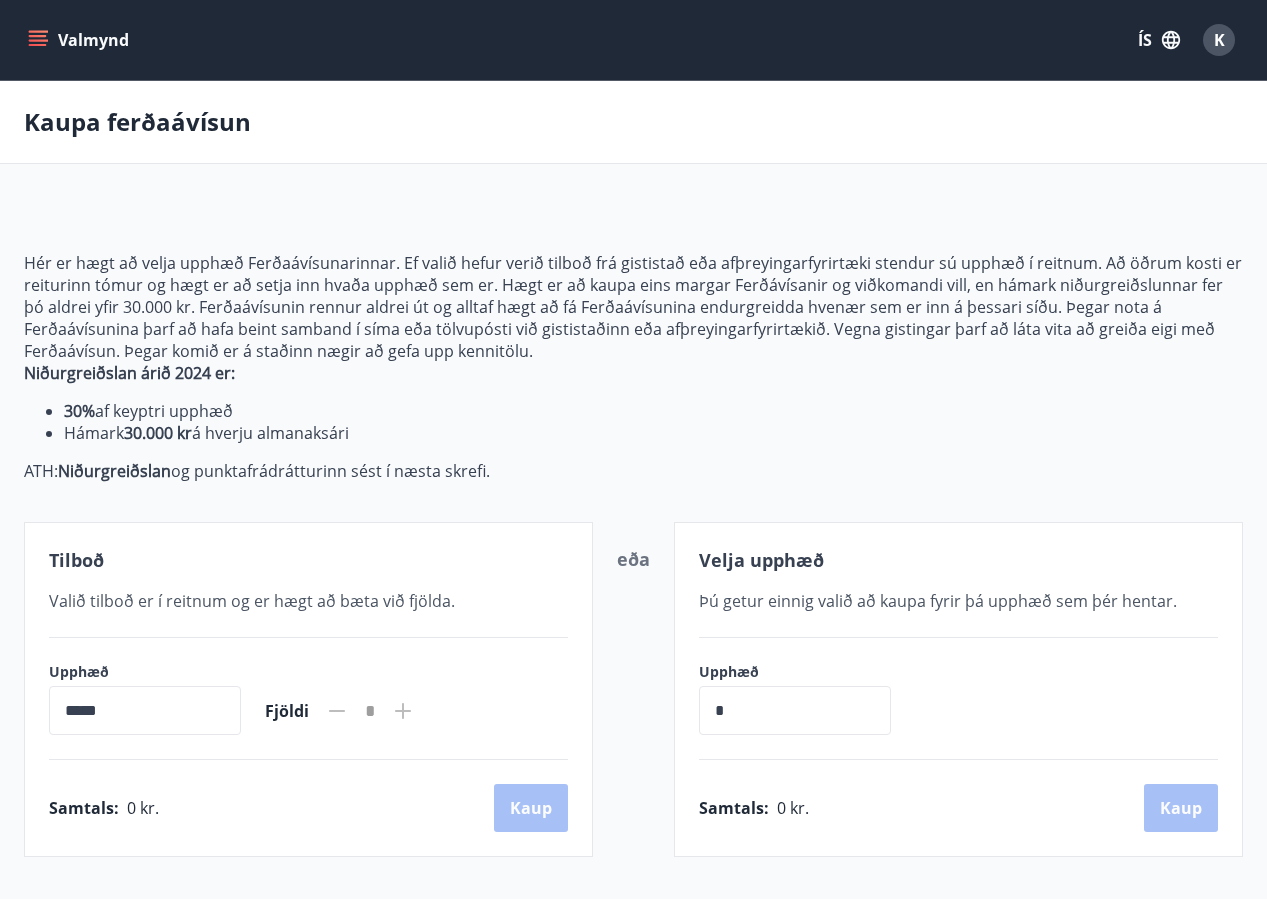 click 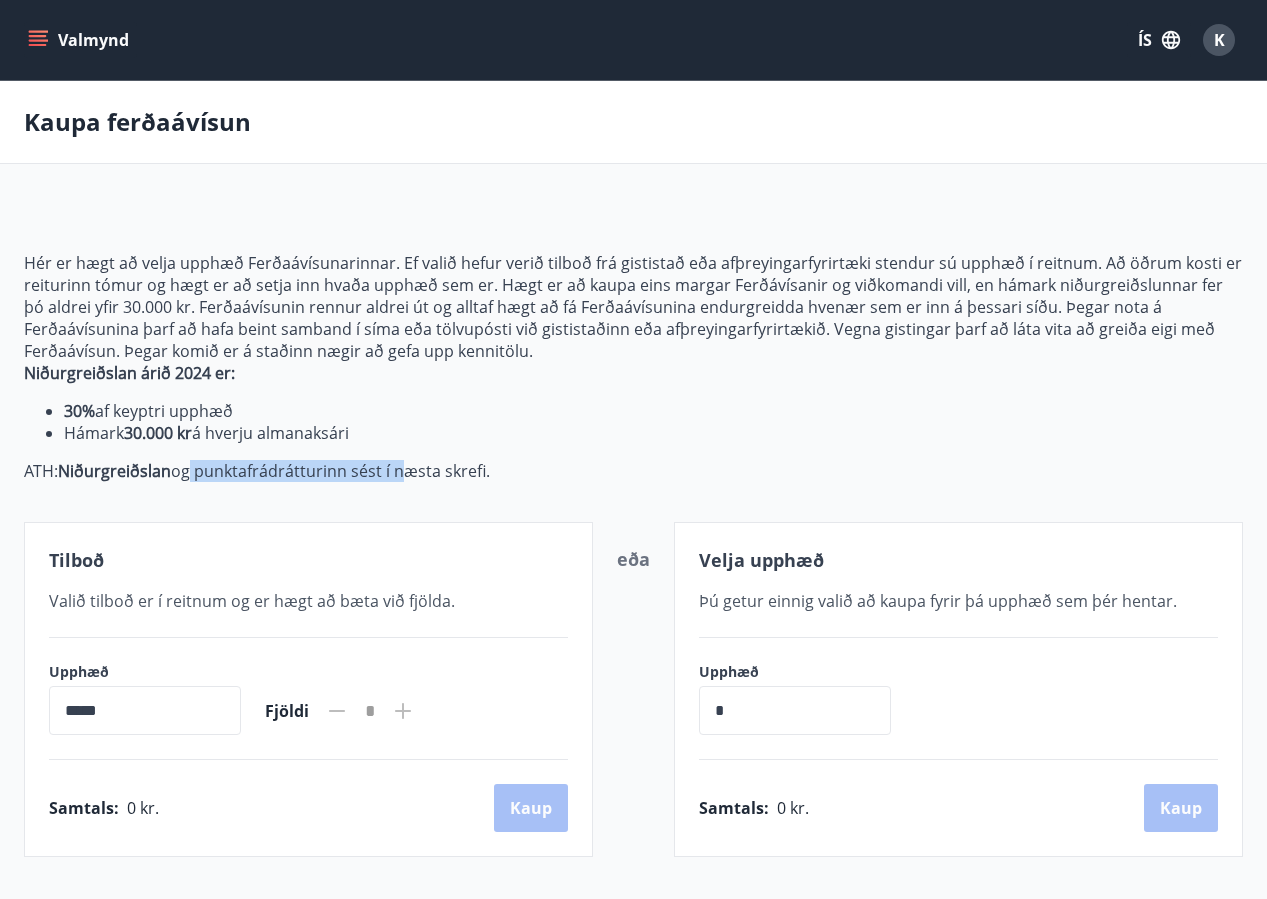 drag, startPoint x: 227, startPoint y: 476, endPoint x: 404, endPoint y: 476, distance: 177 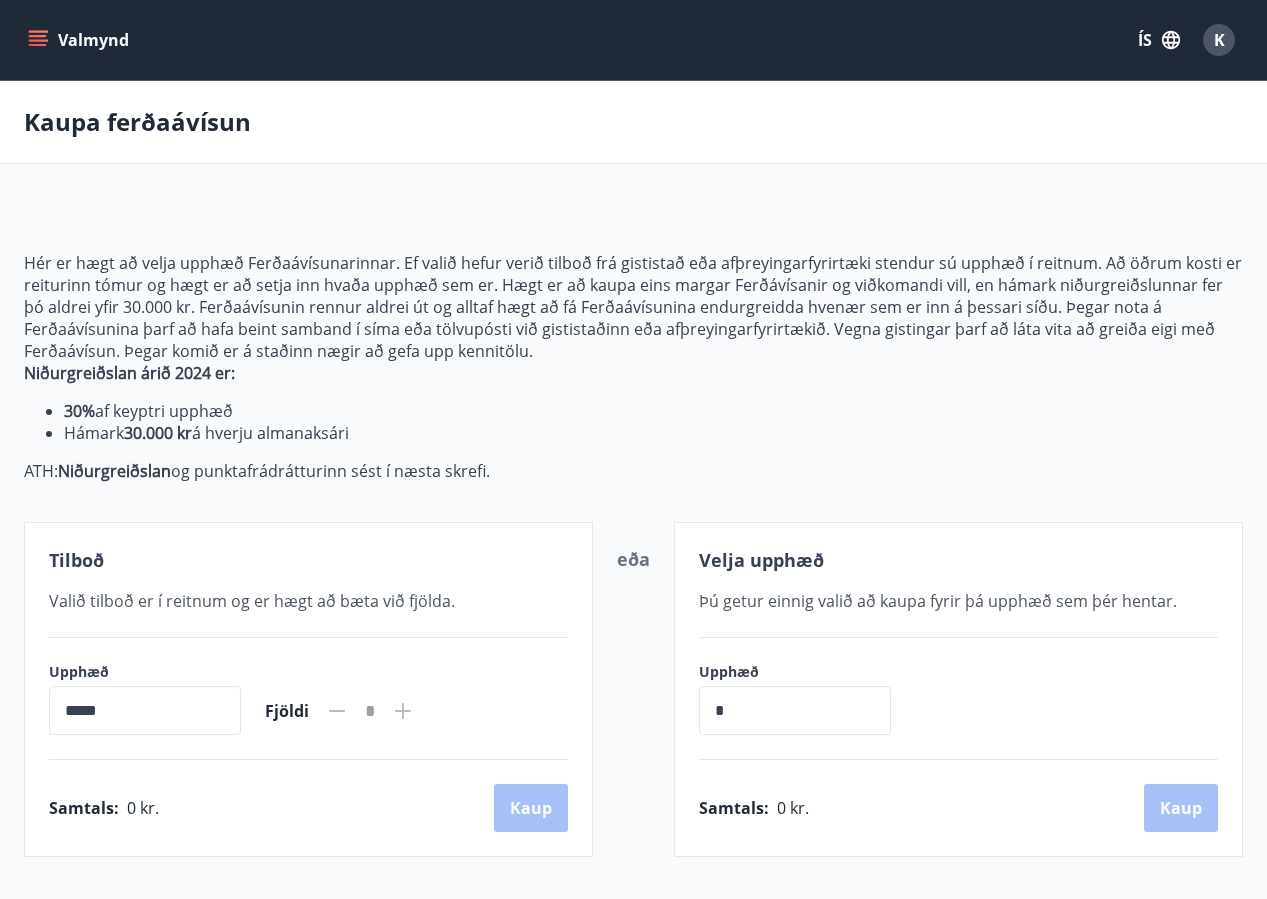 click on "ATH:  Niðurgreiðslan  og punktafrádrátturinn sést í næsta skrefi." at bounding box center [633, 471] 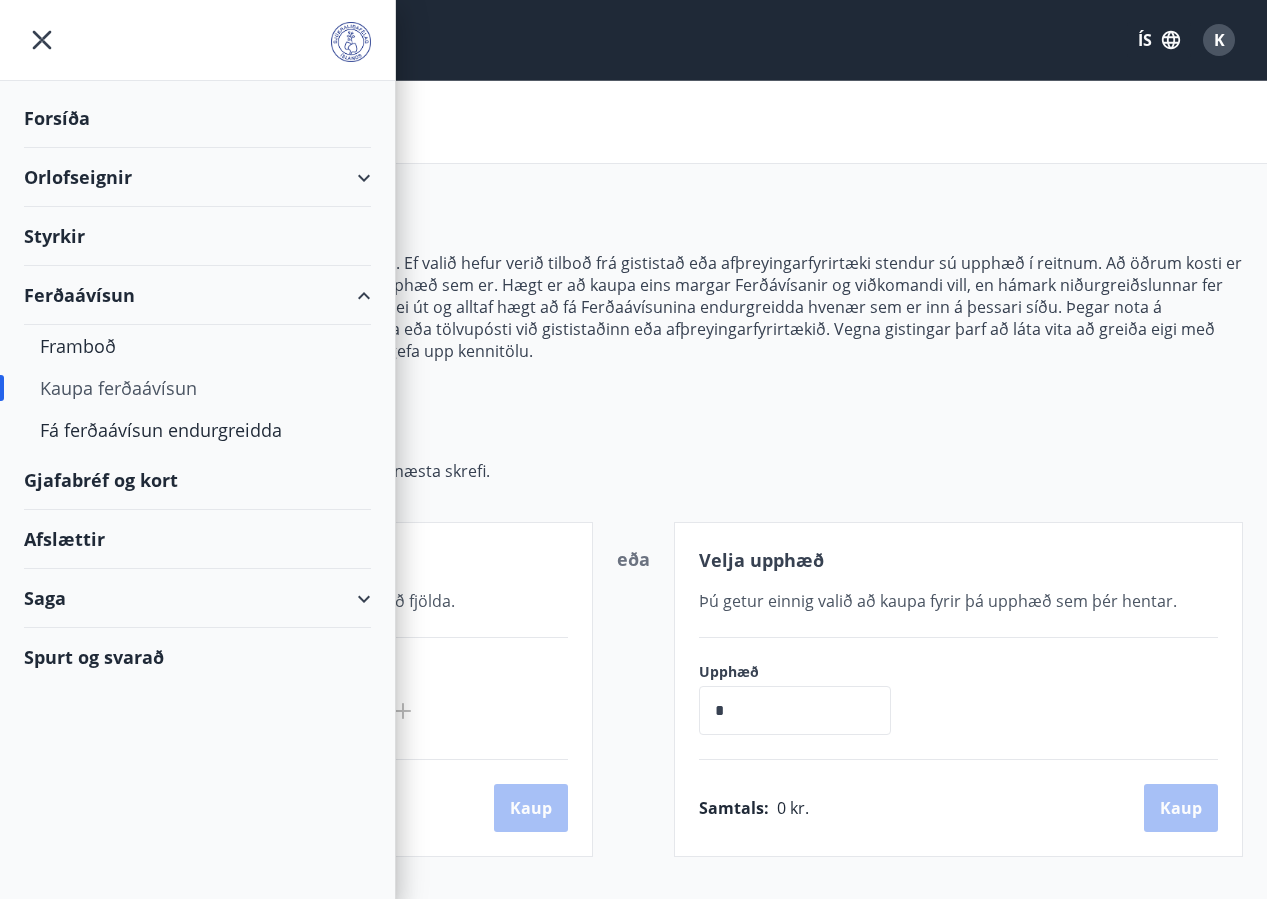 click on "Saga" at bounding box center (197, 598) 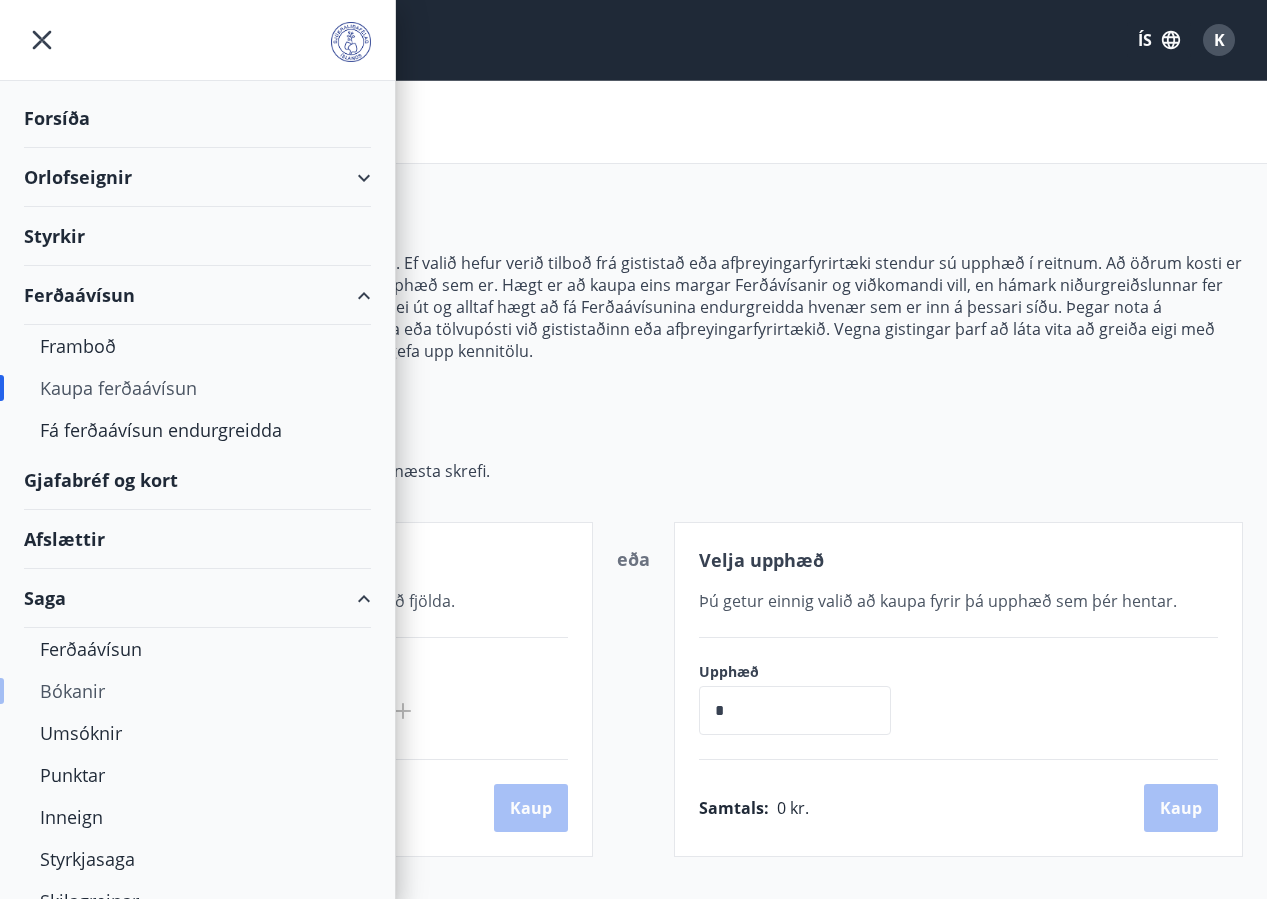 scroll, scrollTop: 81, scrollLeft: 0, axis: vertical 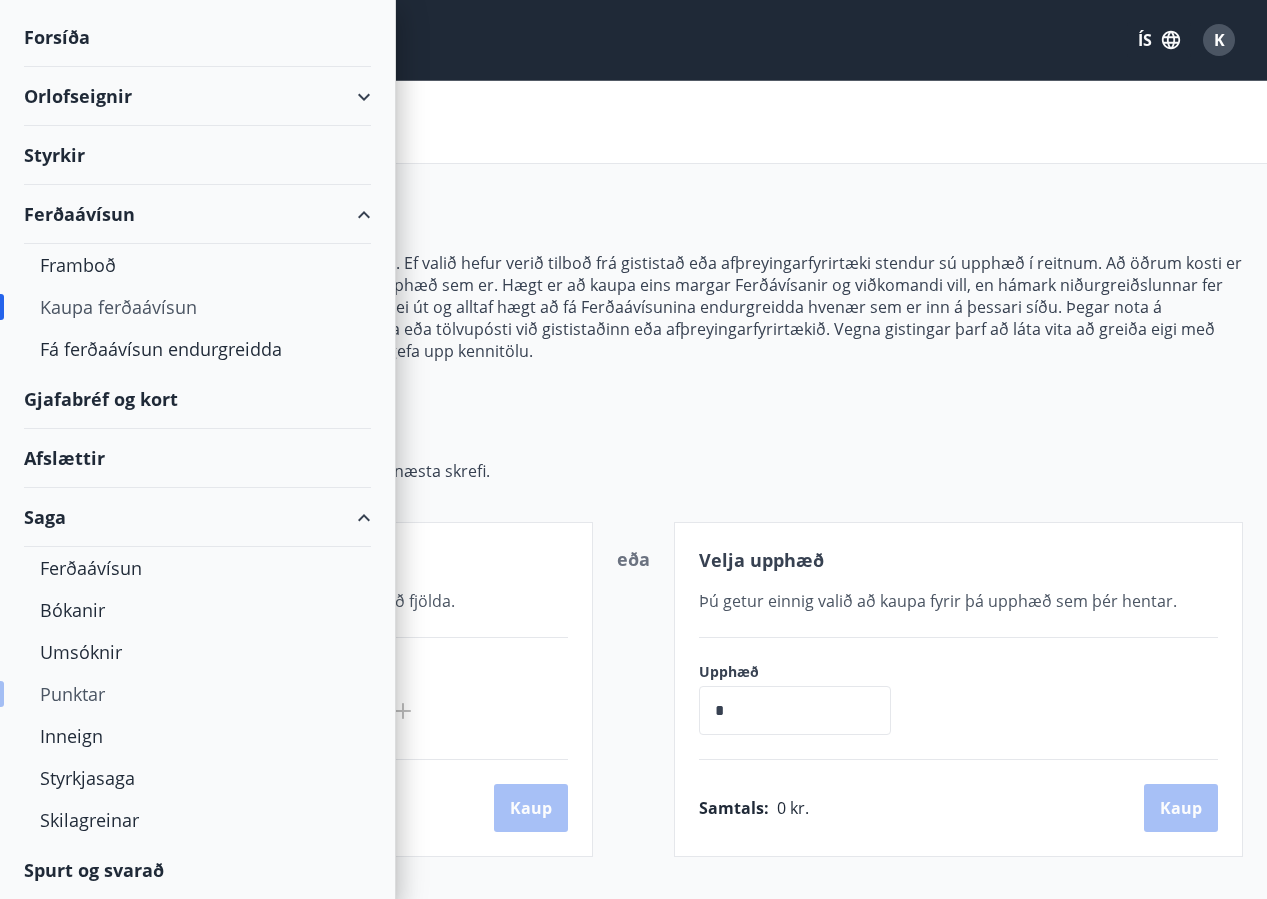 click on "Punktar" at bounding box center (197, 694) 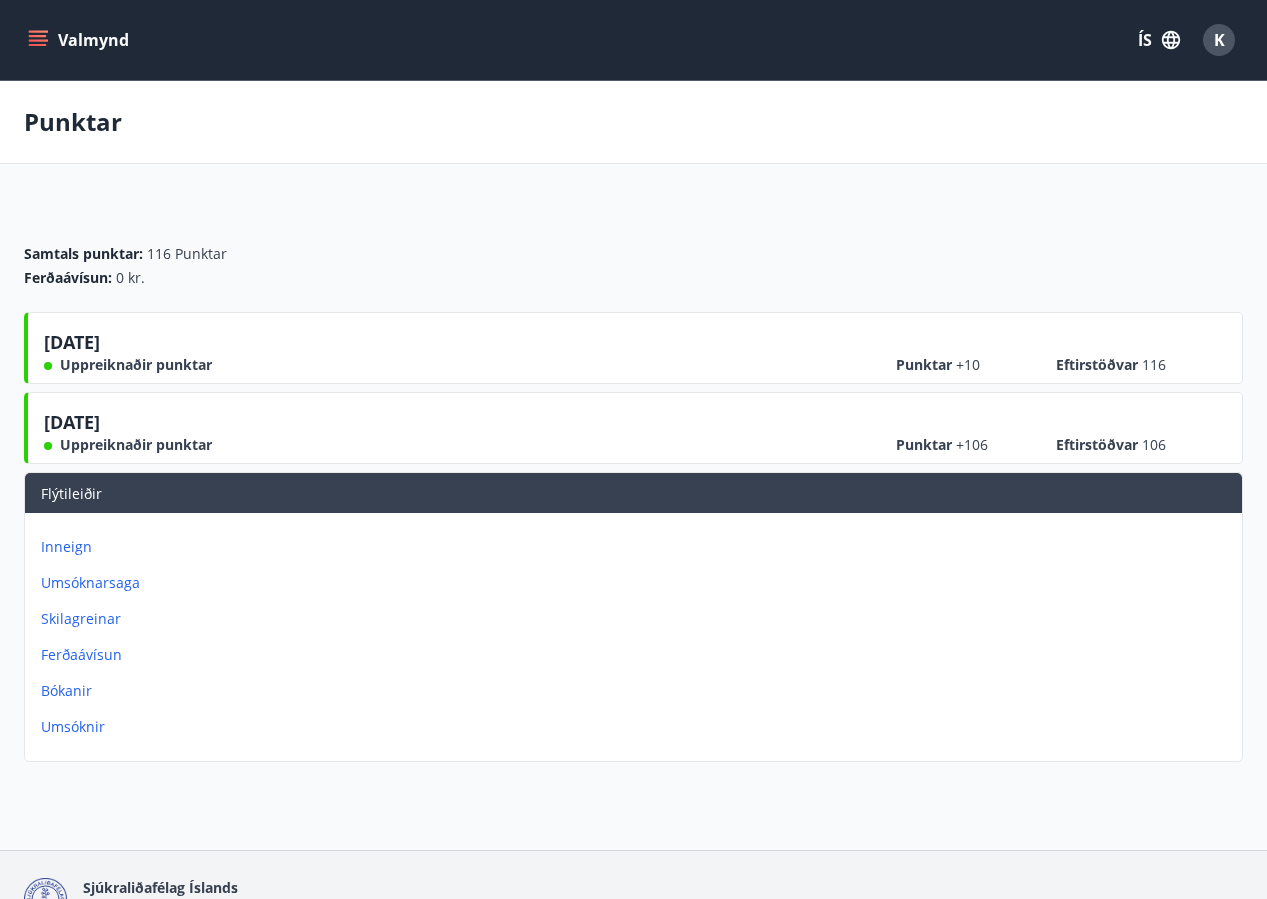 click on "Umsóknarsaga" at bounding box center [637, 583] 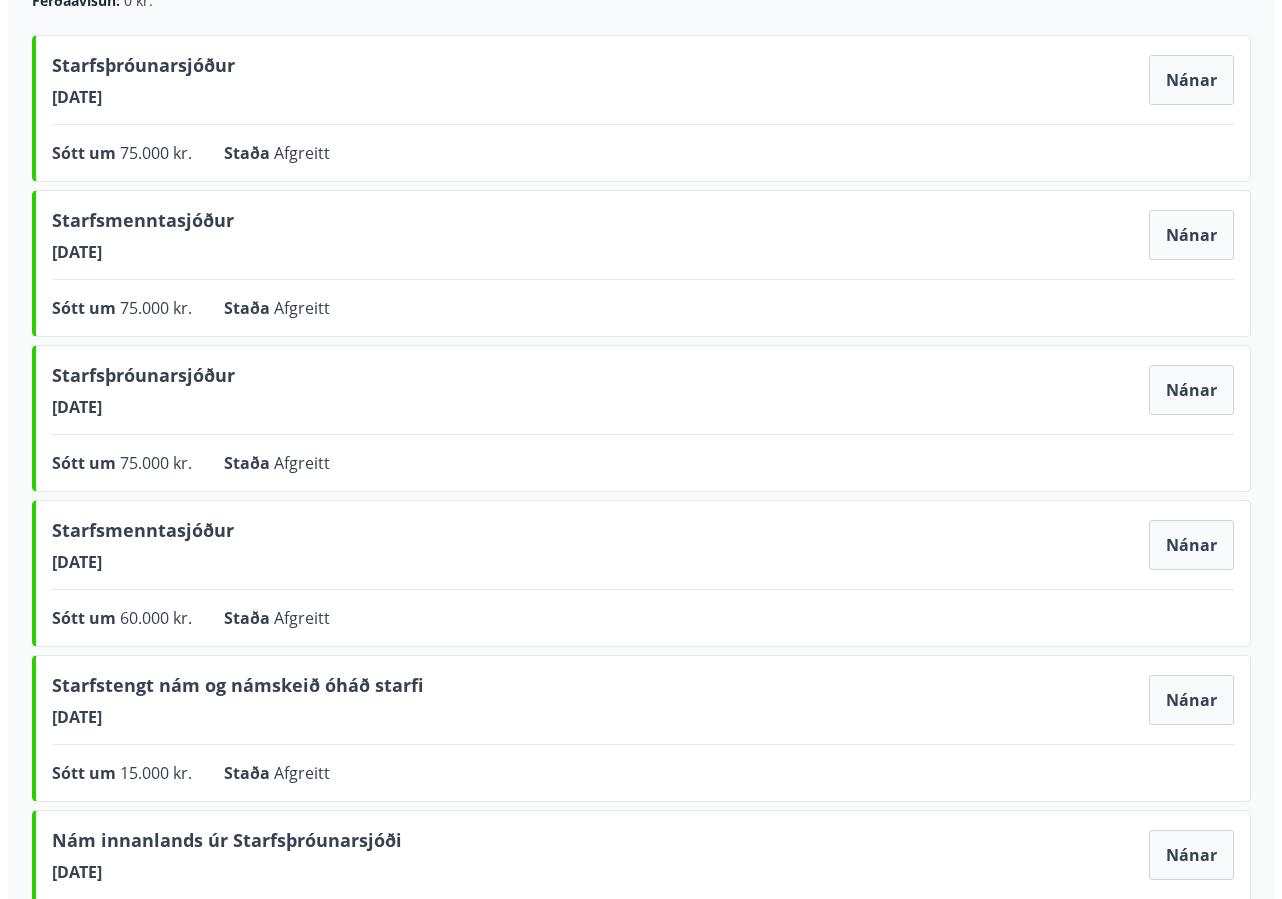 scroll, scrollTop: 0, scrollLeft: 0, axis: both 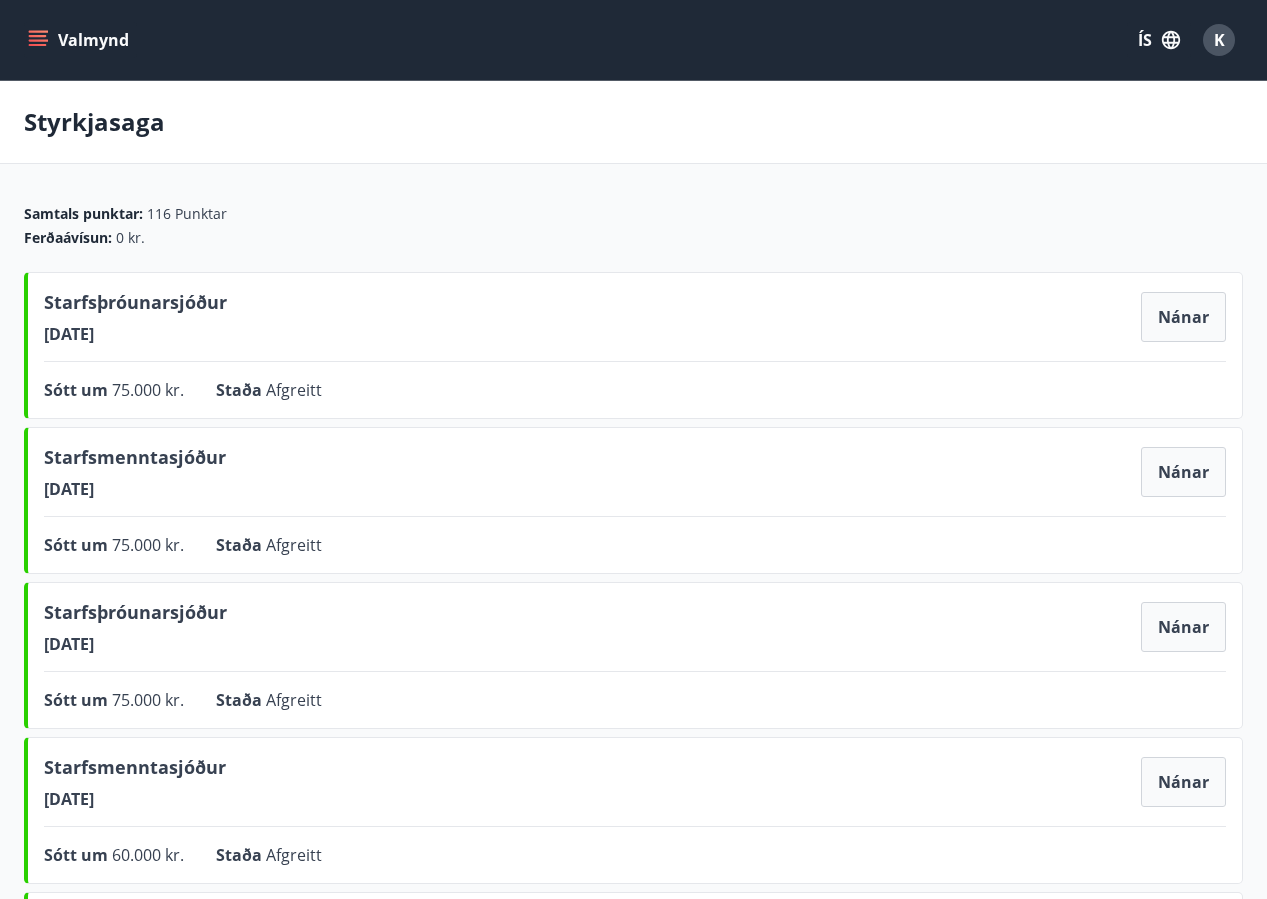 click on "K" at bounding box center [1219, 40] 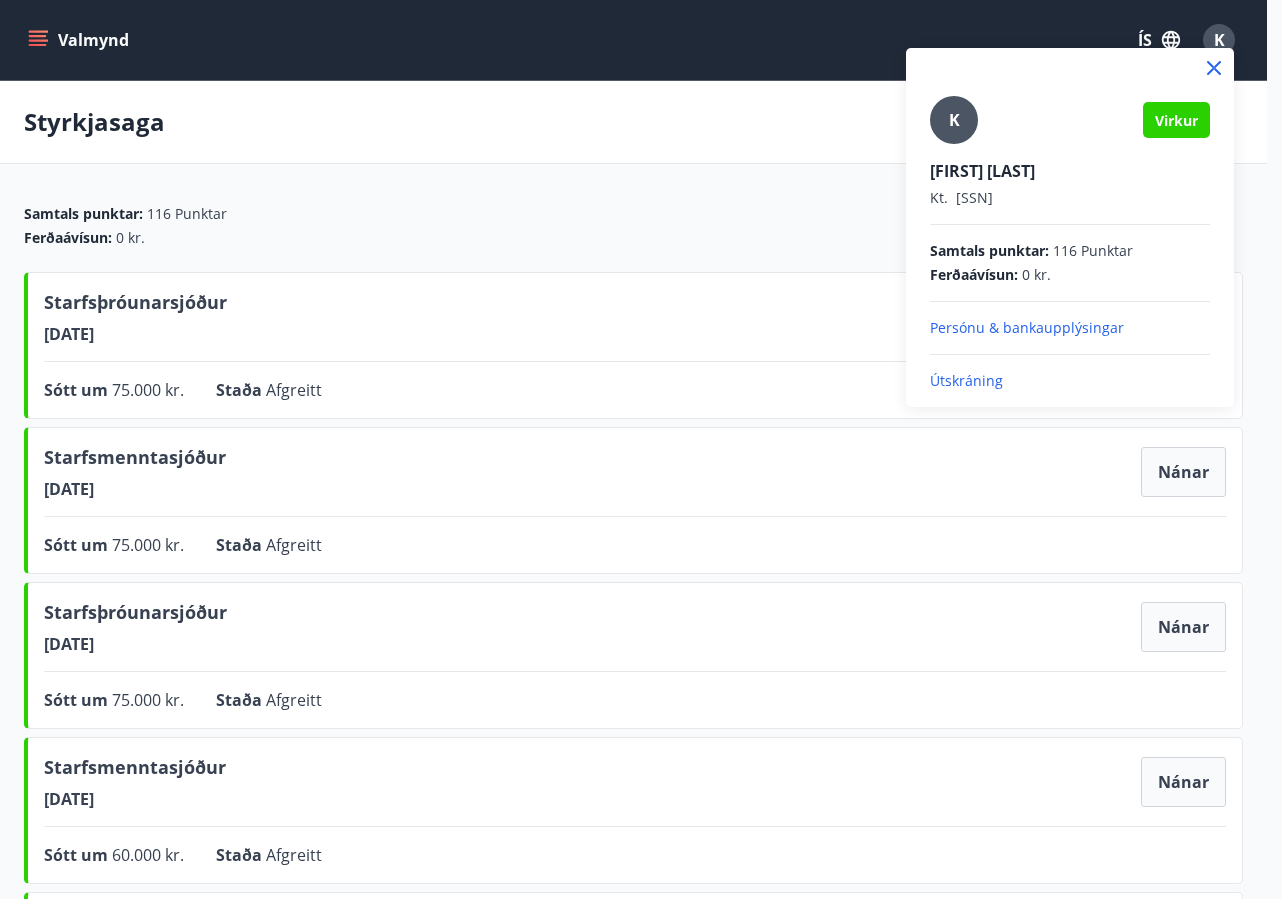 click on "Útskráning" at bounding box center (1070, 381) 